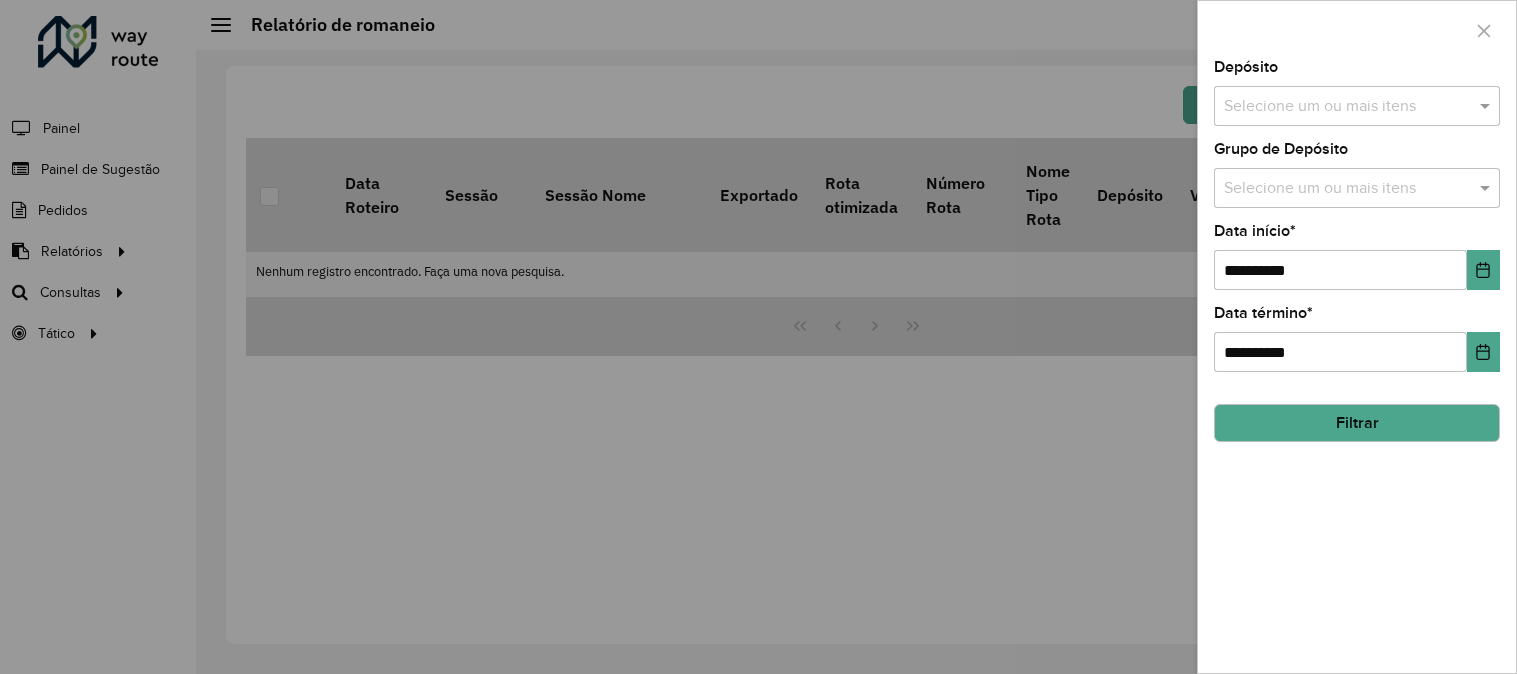 scroll, scrollTop: 0, scrollLeft: 0, axis: both 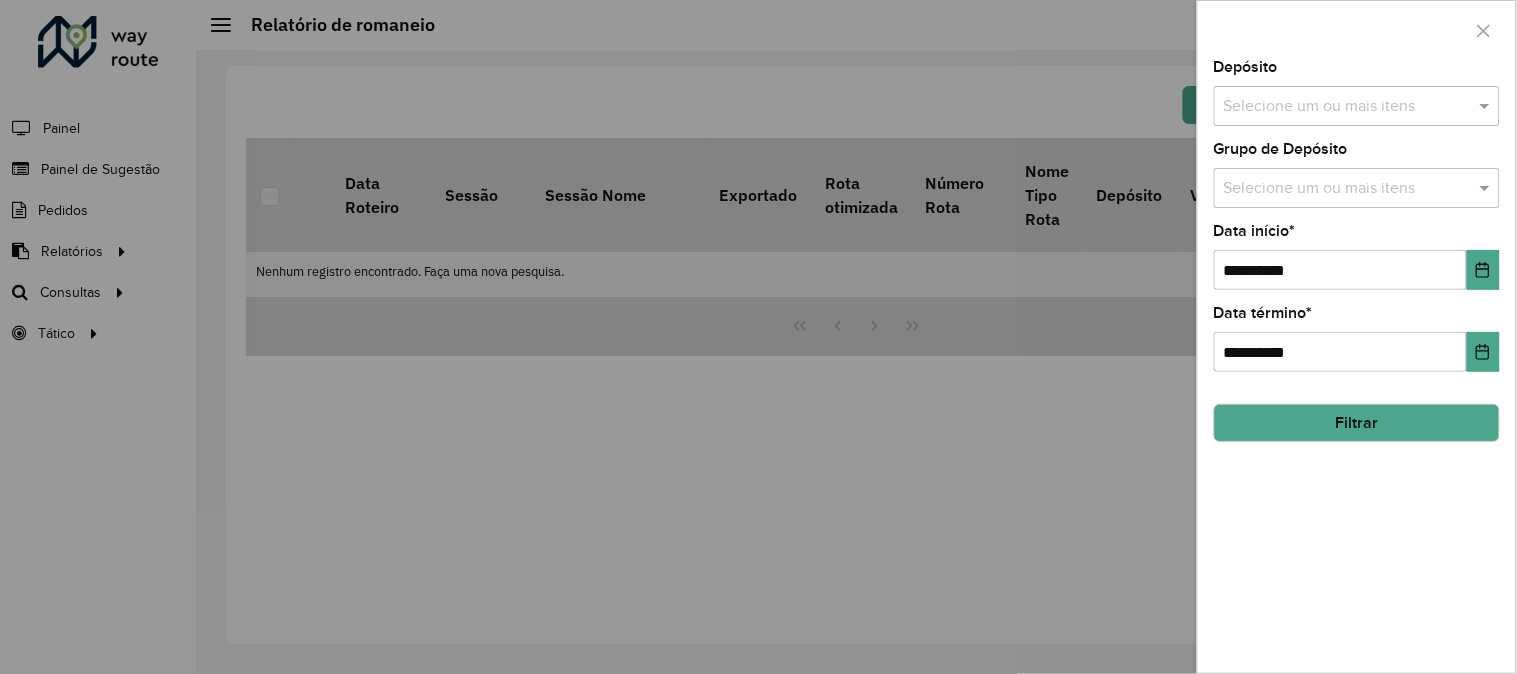 click at bounding box center (758, 337) 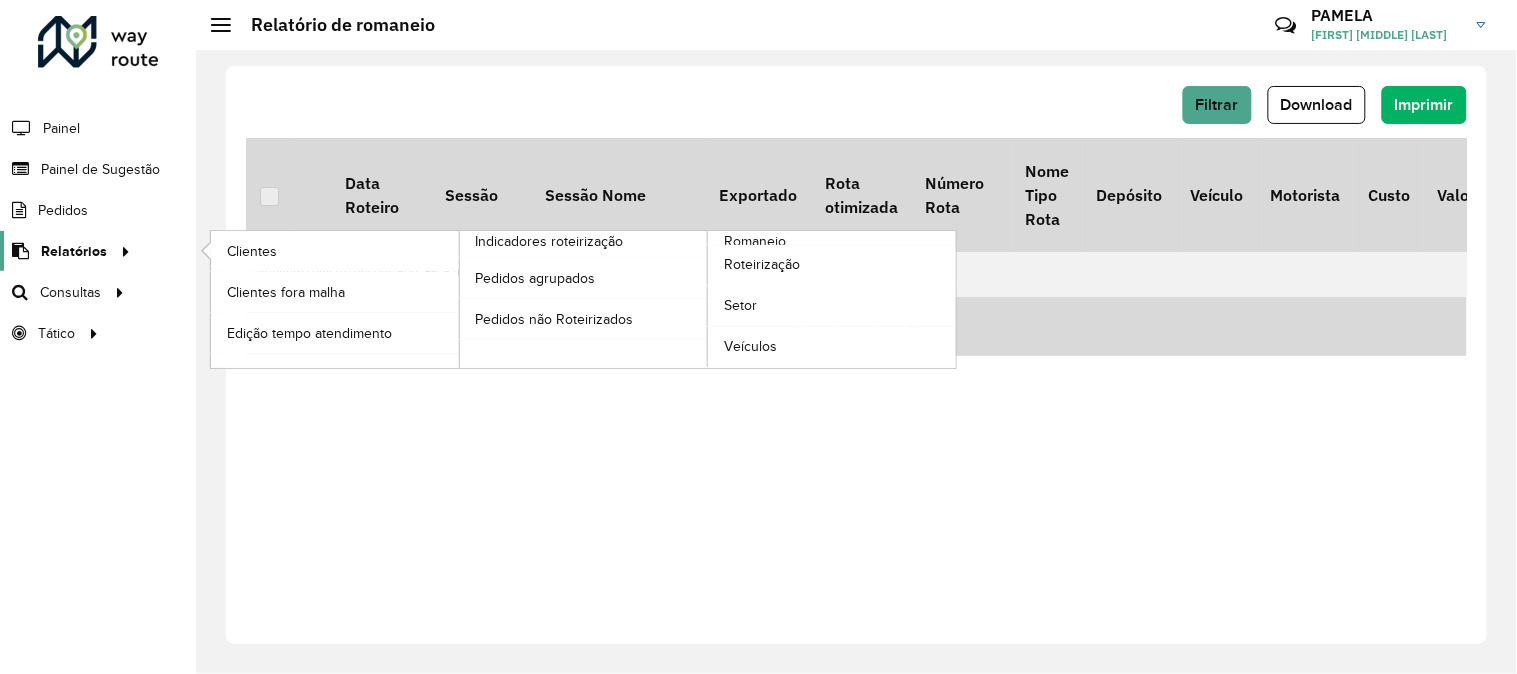 click on "Relatórios" 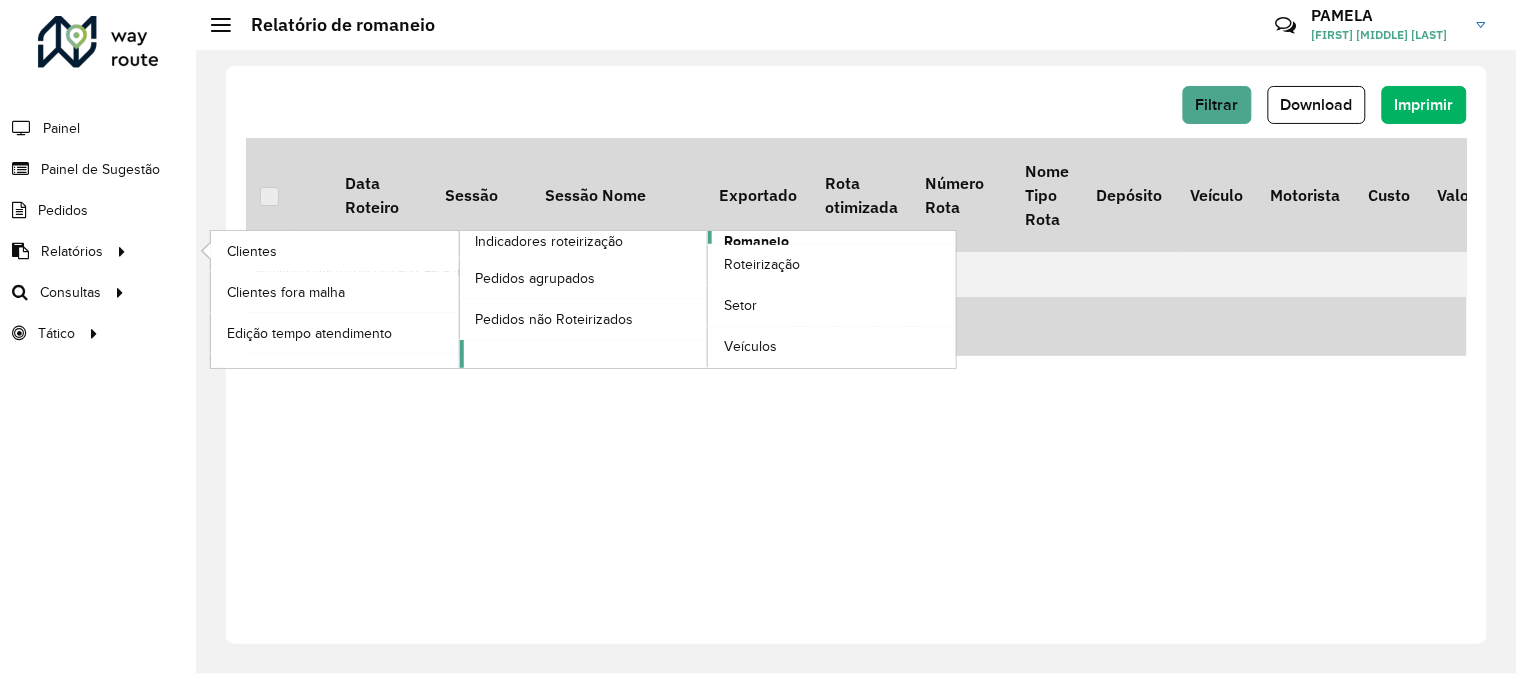 click on "Romaneio" 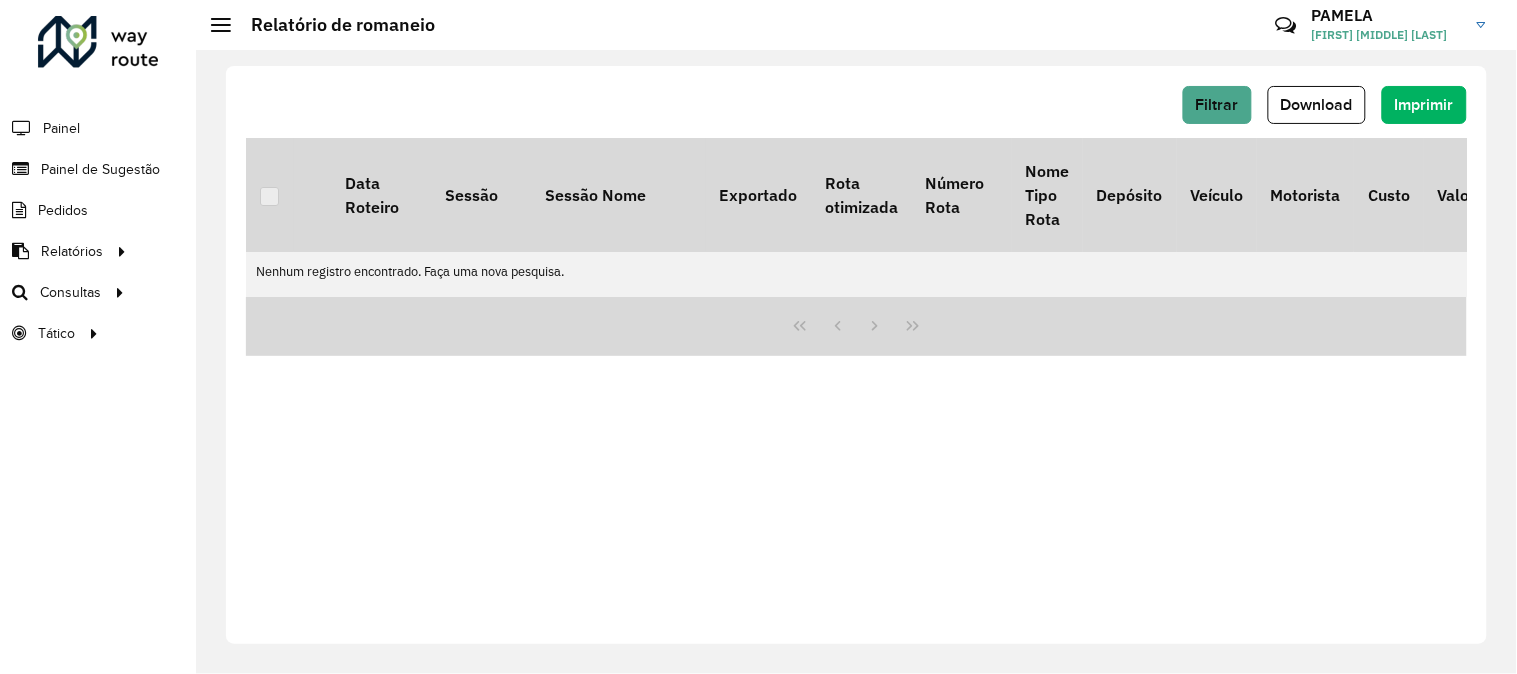 click on "Filtrar   Download   Imprimir   Data Roteiro   Sessão   Sessão Nome   Exportado   Rota otimizada   Número Rota   Nome Tipo Rota  Depósito Veículo Motorista Custo Valor  Custo Fórmula  Ponto de apoio  Distância Ida Ponto Apoio   Distância Volta Ponto Apoio   % ajuste velocidade modificado   % ajuste velocidade original   % Custo   % Capacidade   Capacidade Veículo   Capacidade Utilizada   % Peso   Peso Veículo   Peso Utilizado  Tempo (HH:MM:SS)  Quantidade de Entregas   Distancia (km)  Setores Tipo do veículo Recarga Nenhum registro encontrado. Faça uma nova pesquisa." 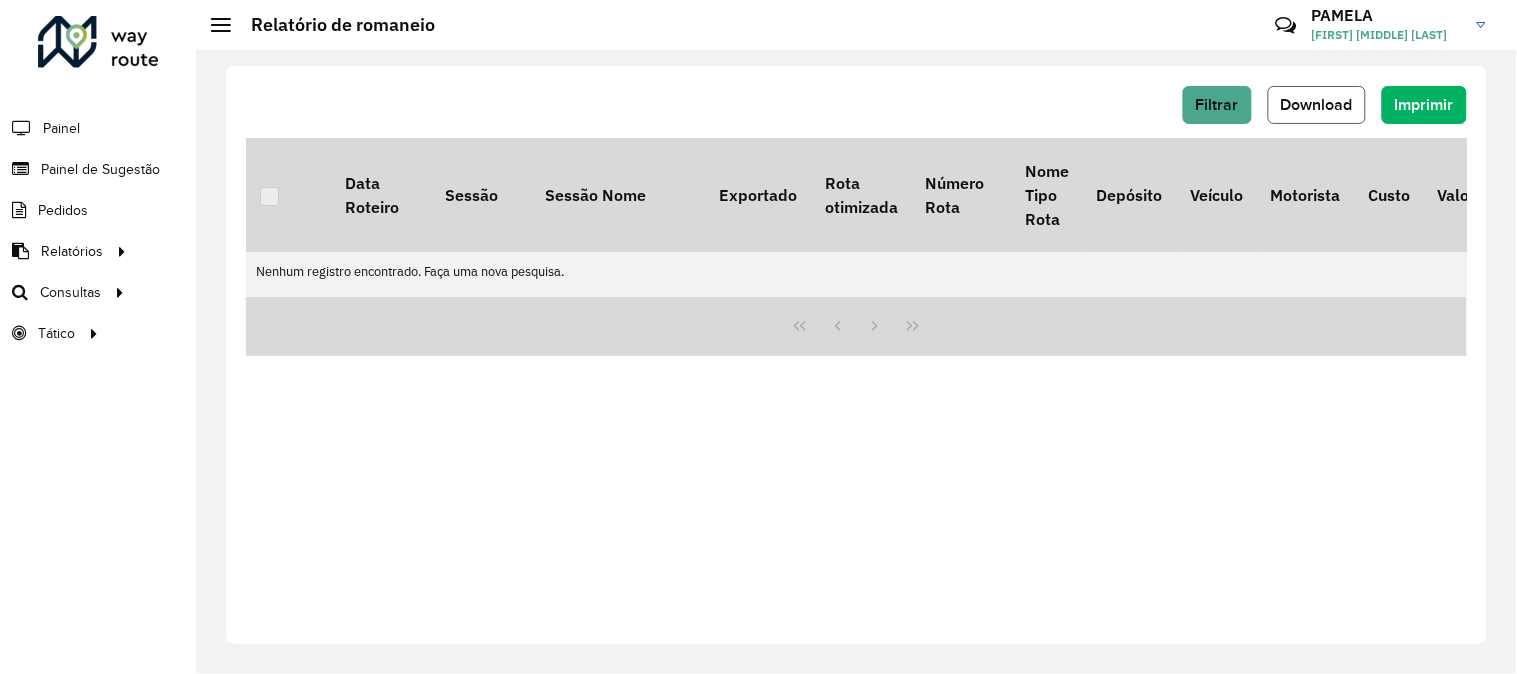 click on "Download" 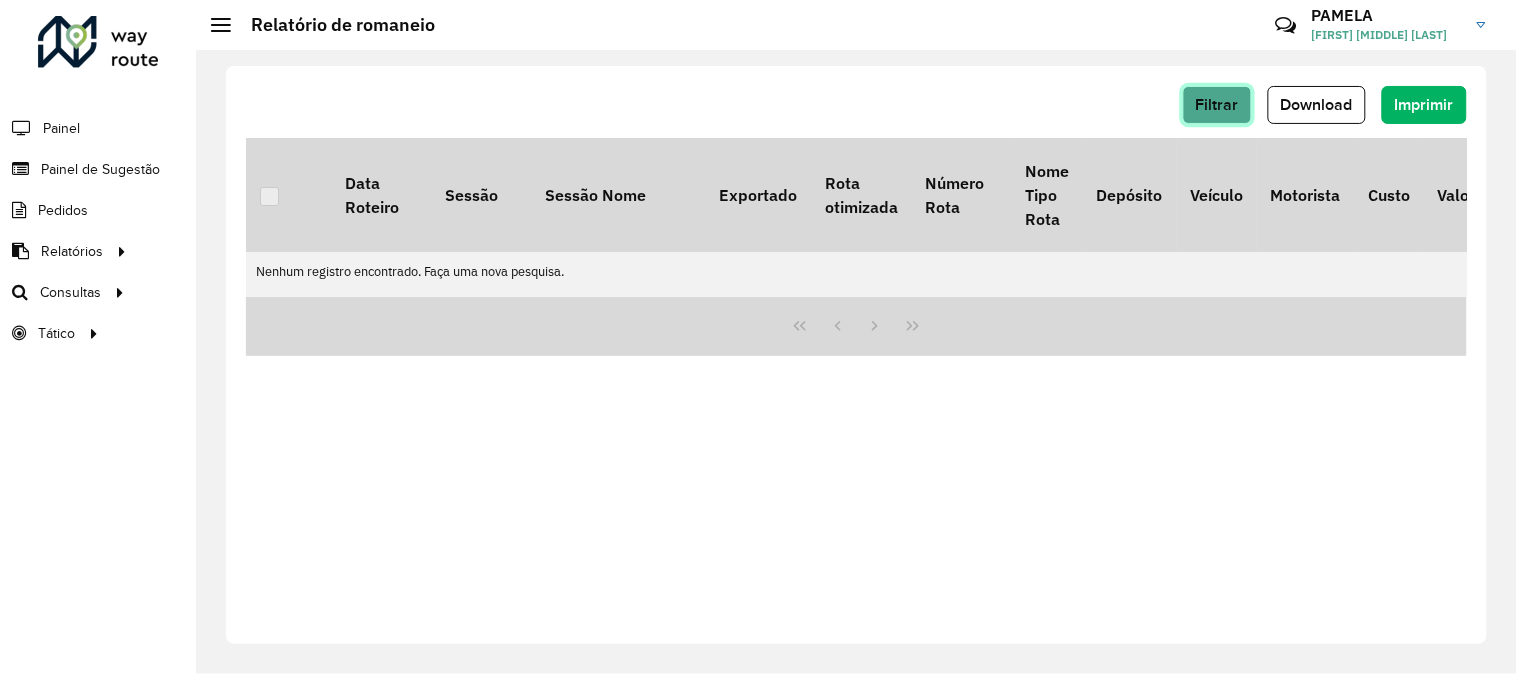 click on "Filtrar" 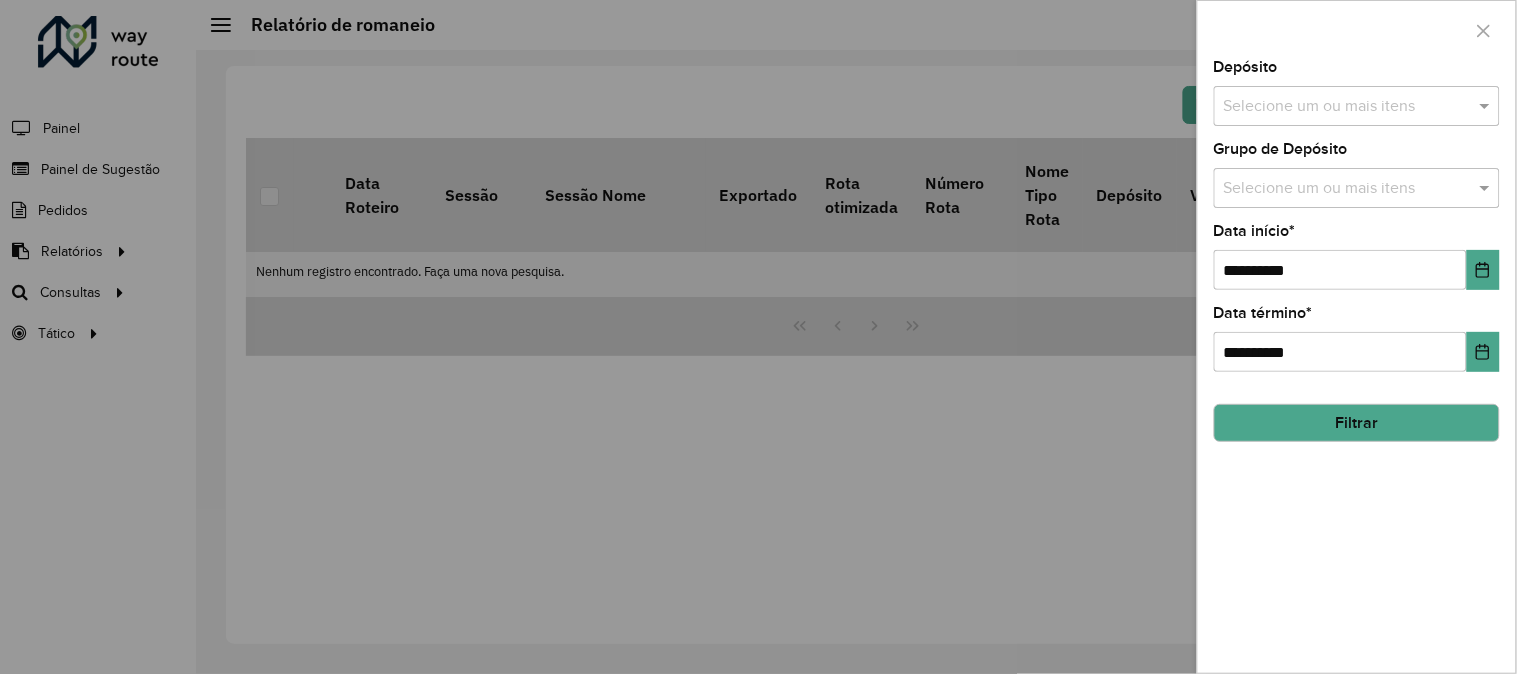click on "Selecione um ou mais itens" at bounding box center [1357, 106] 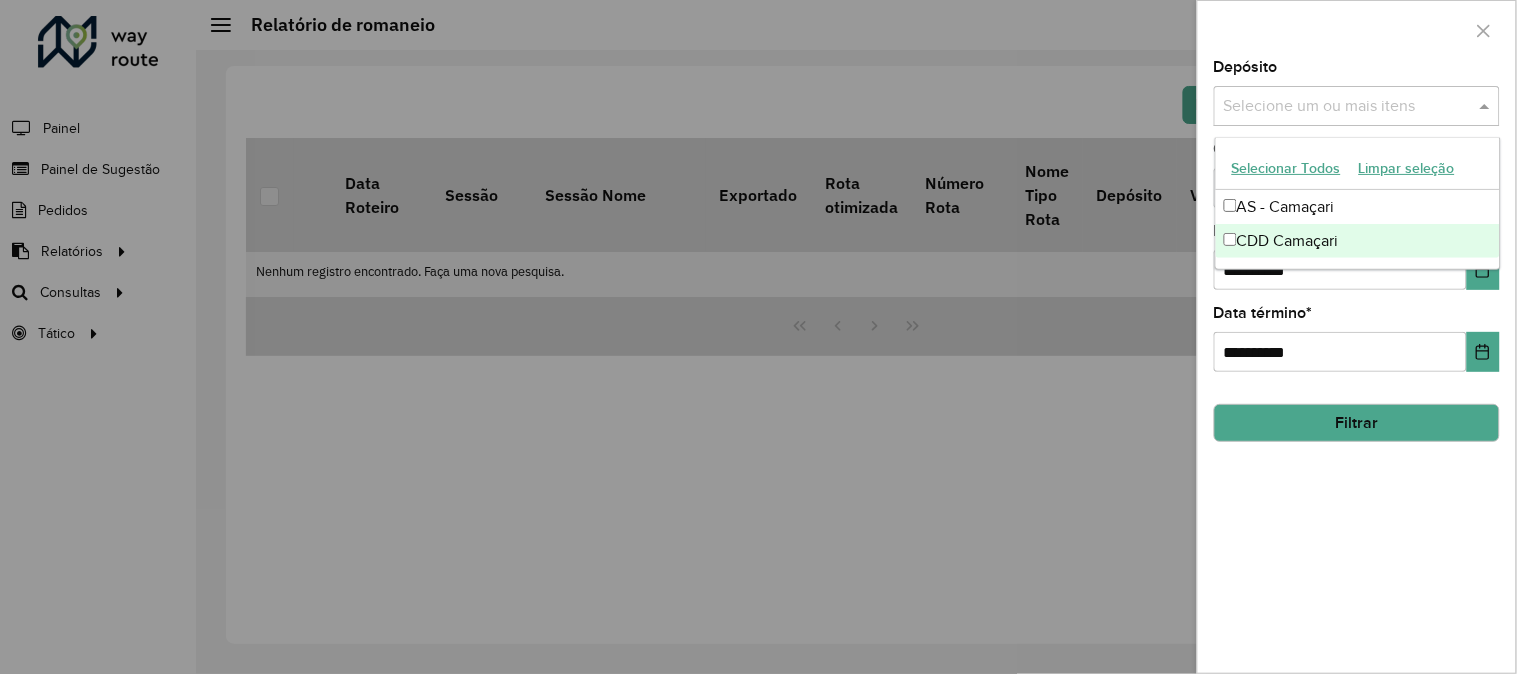 click on "CDD Camaçari" at bounding box center [1358, 241] 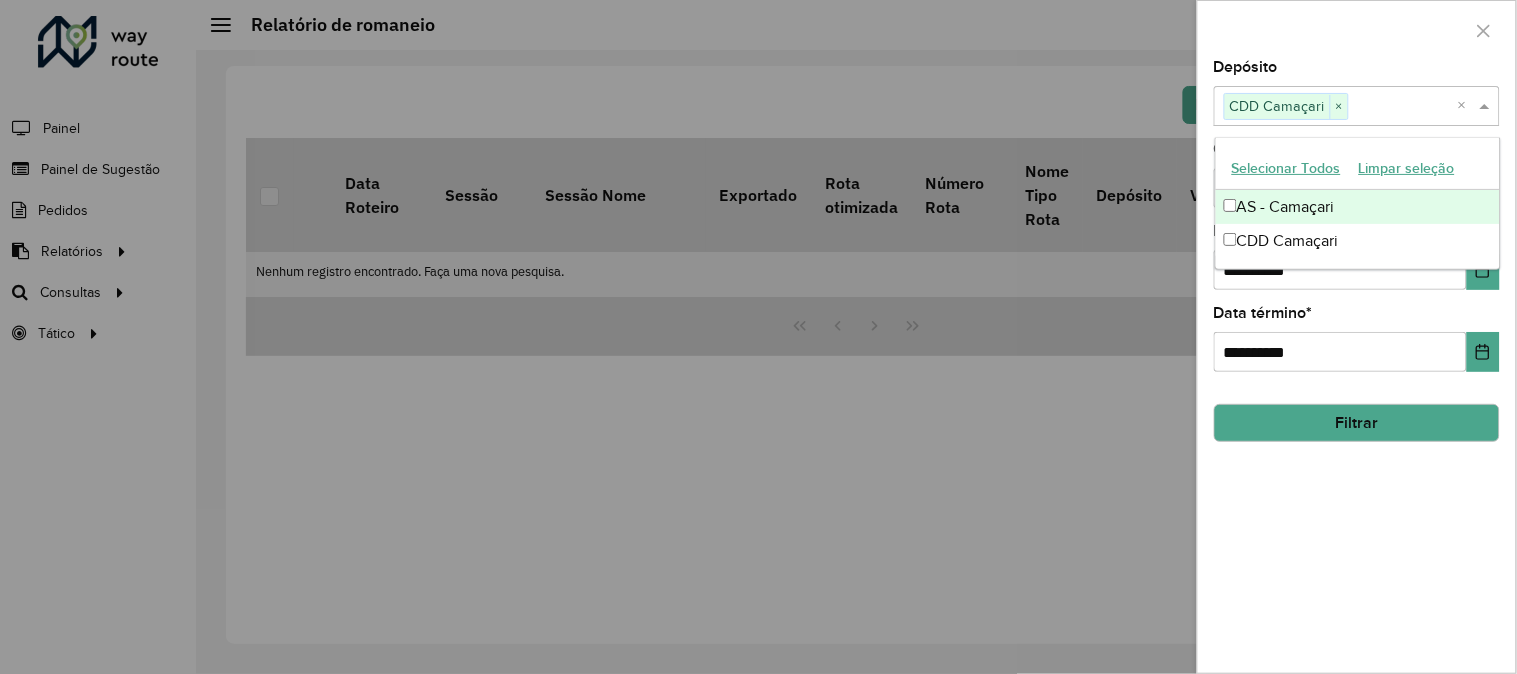 click 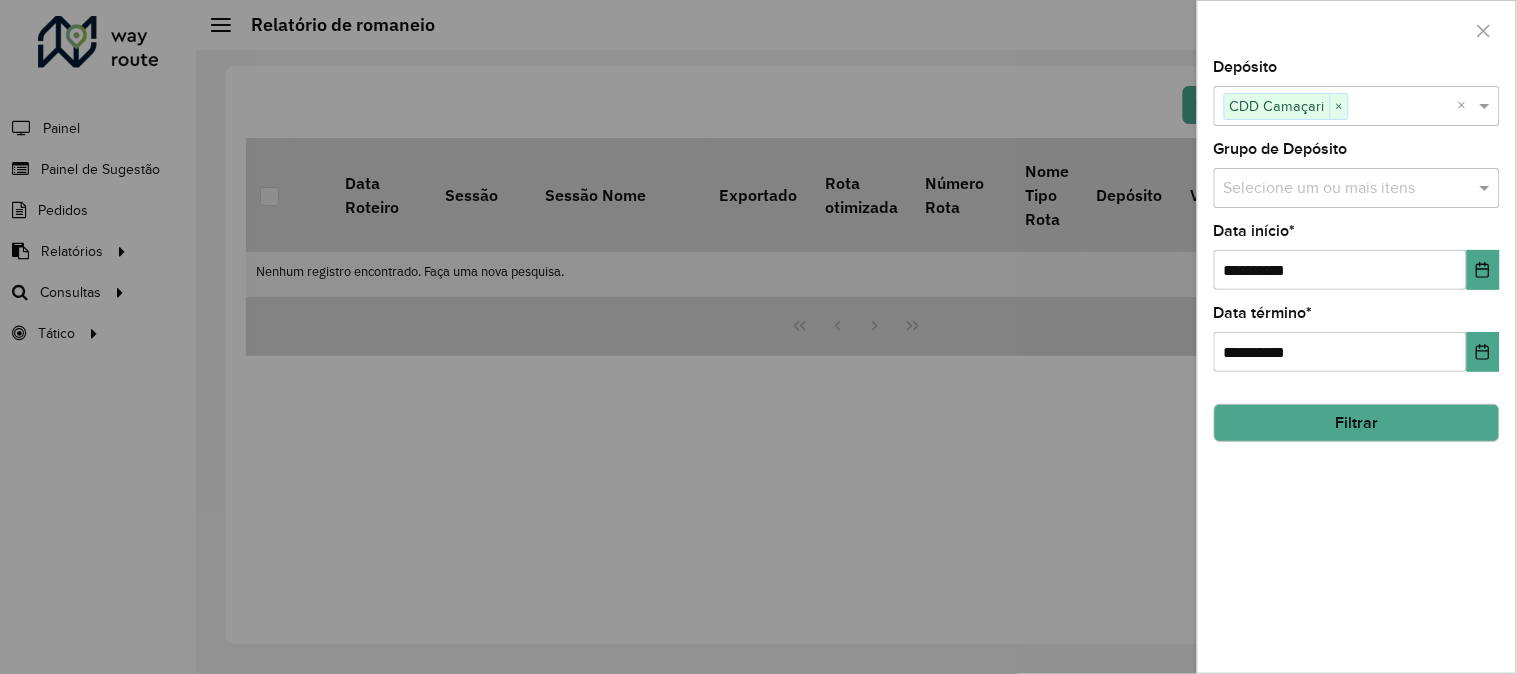 click on "Selecione um ou mais itens" at bounding box center [1357, 188] 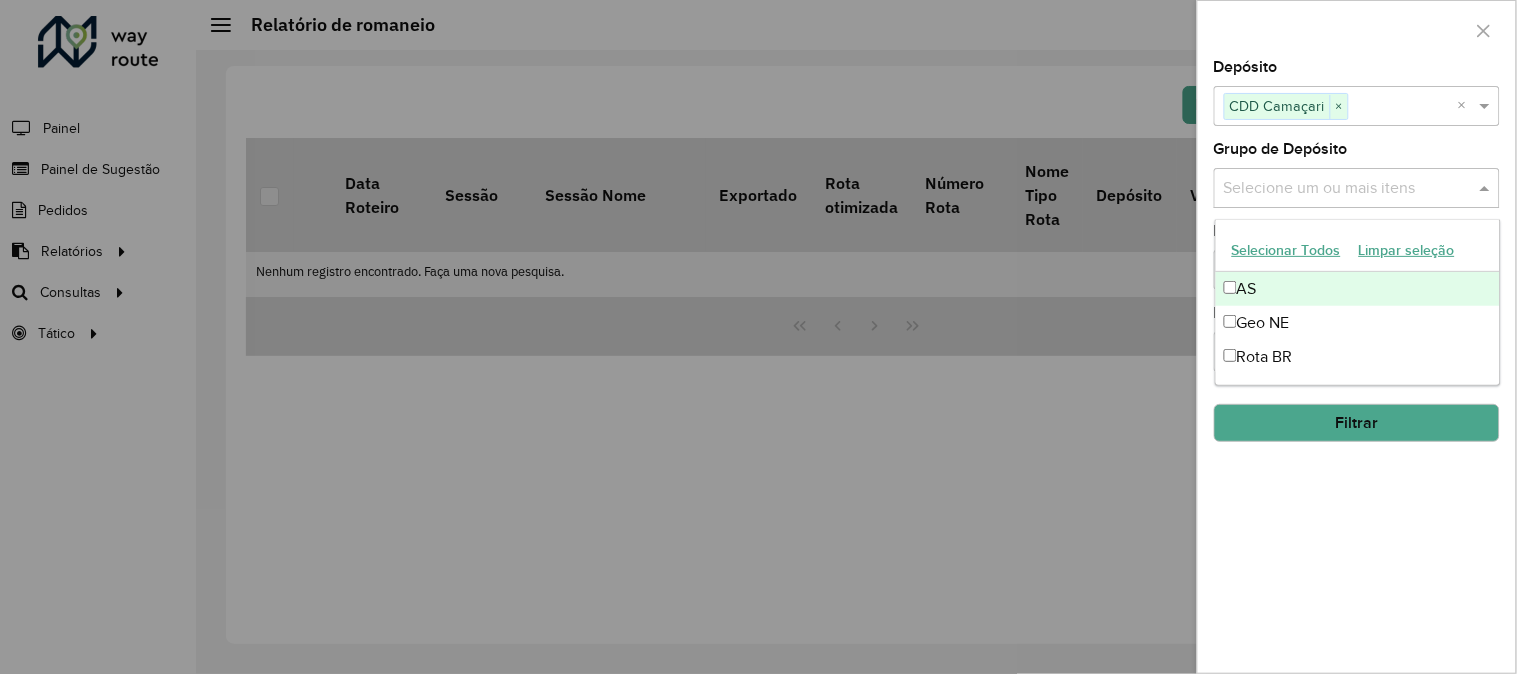 click on "Grupo de Depósito  Selecione um ou mais itens" 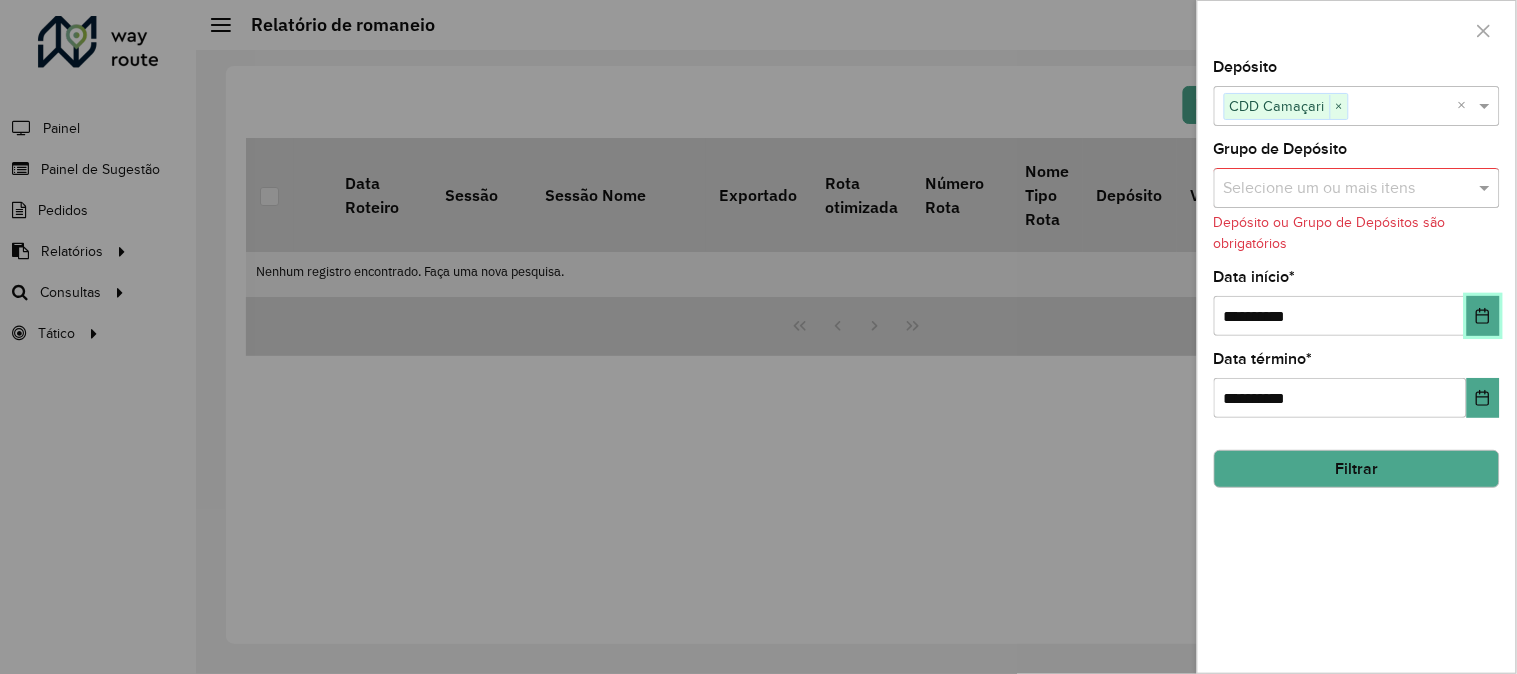 click 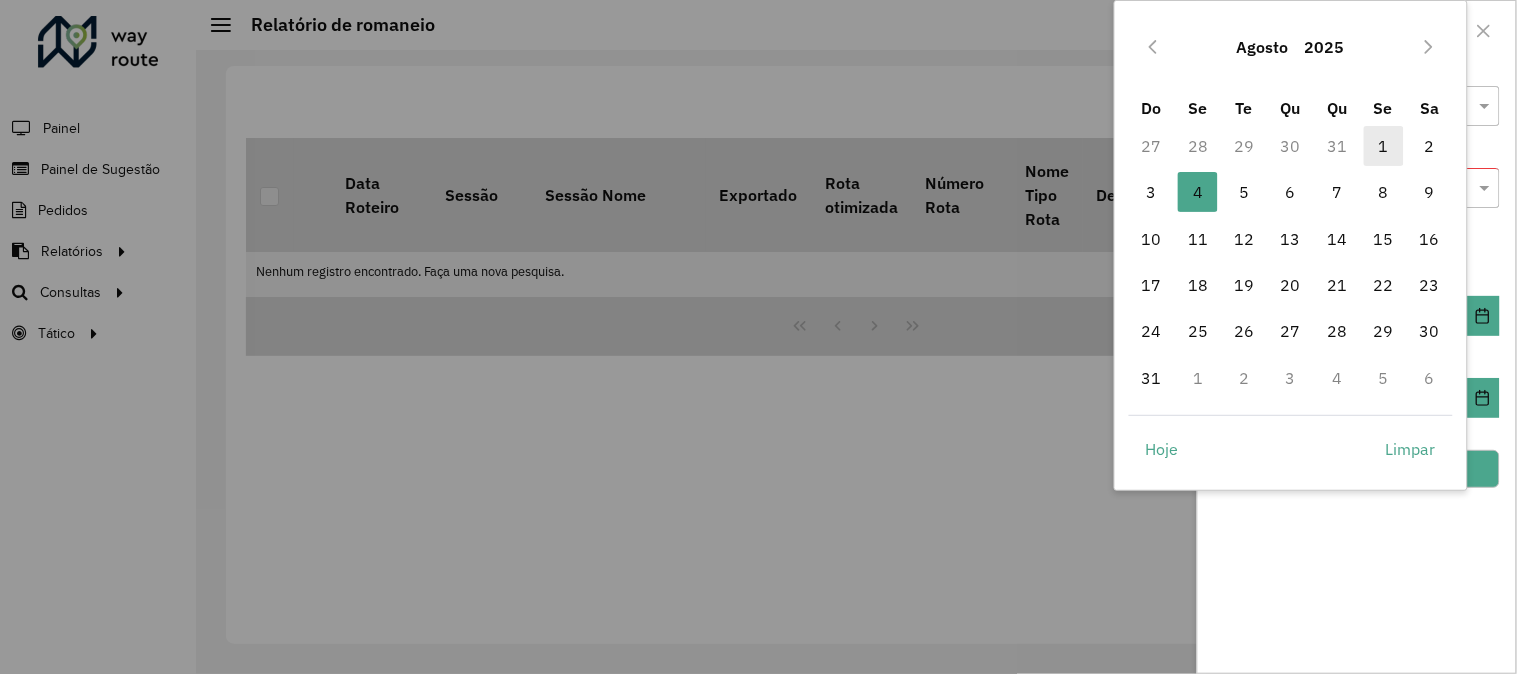 click on "1" at bounding box center (1384, 146) 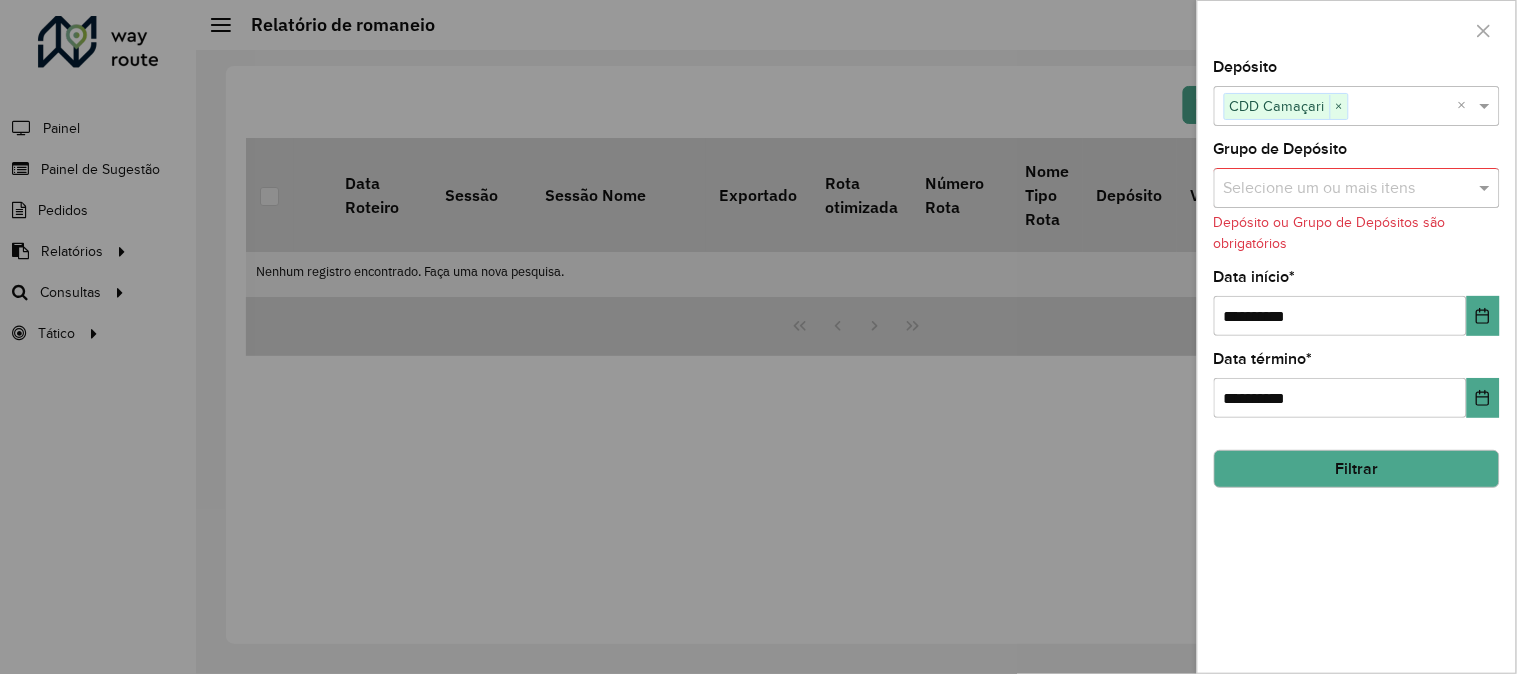 click on "Filtrar" 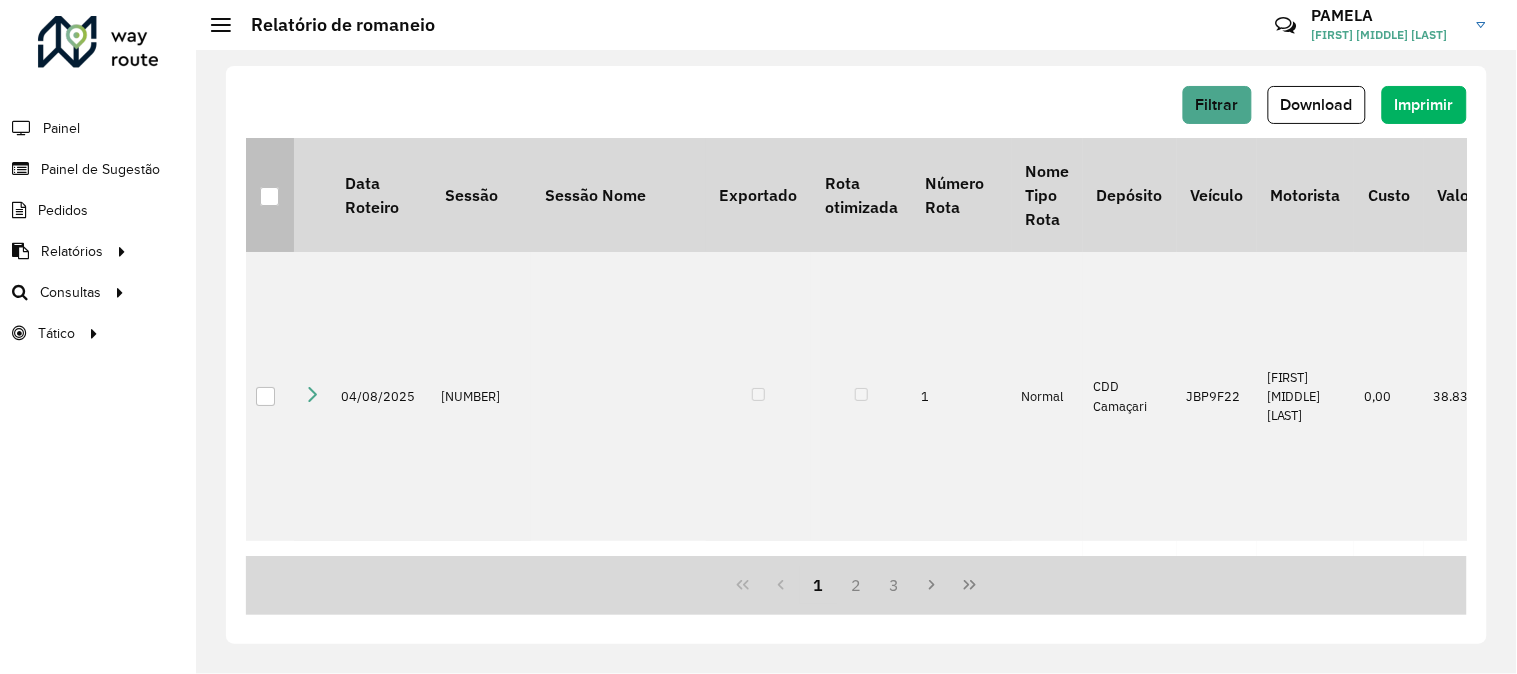 click at bounding box center (269, 196) 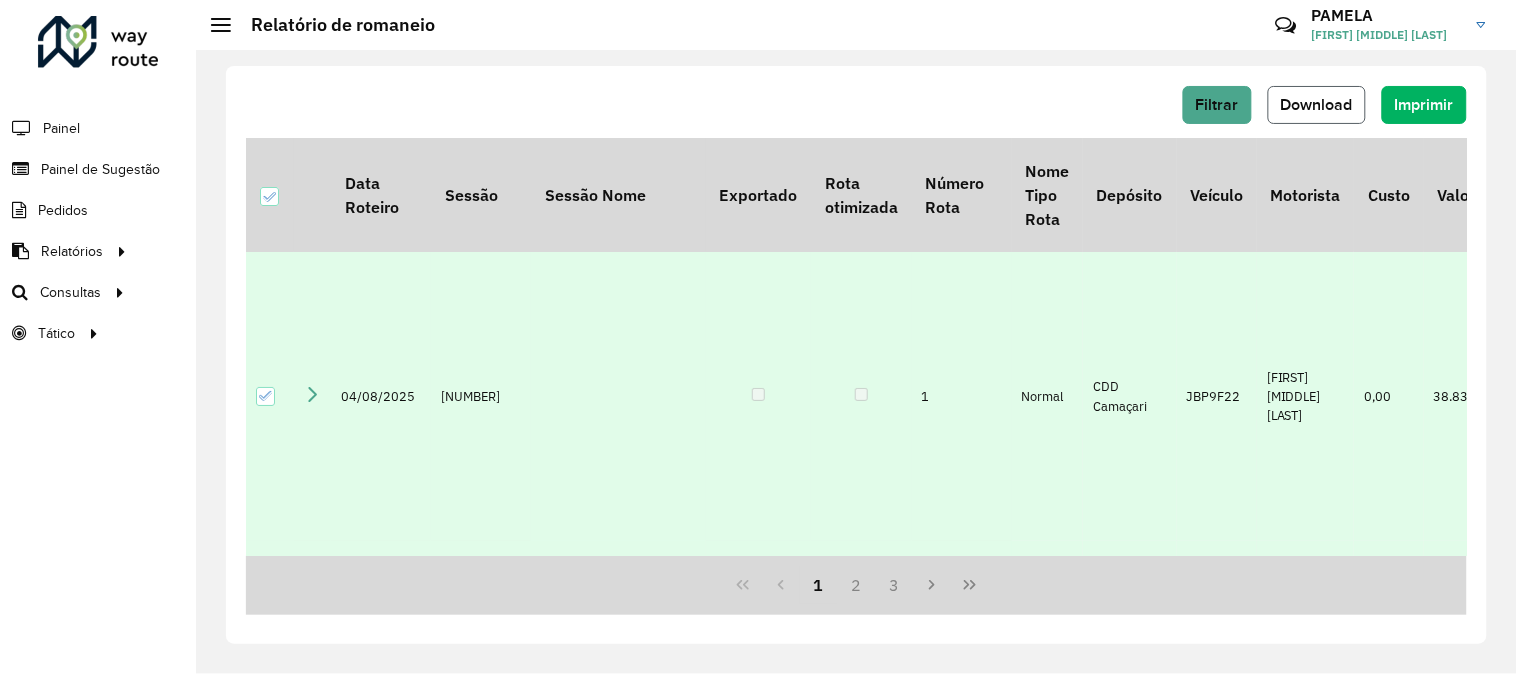 click on "Download" 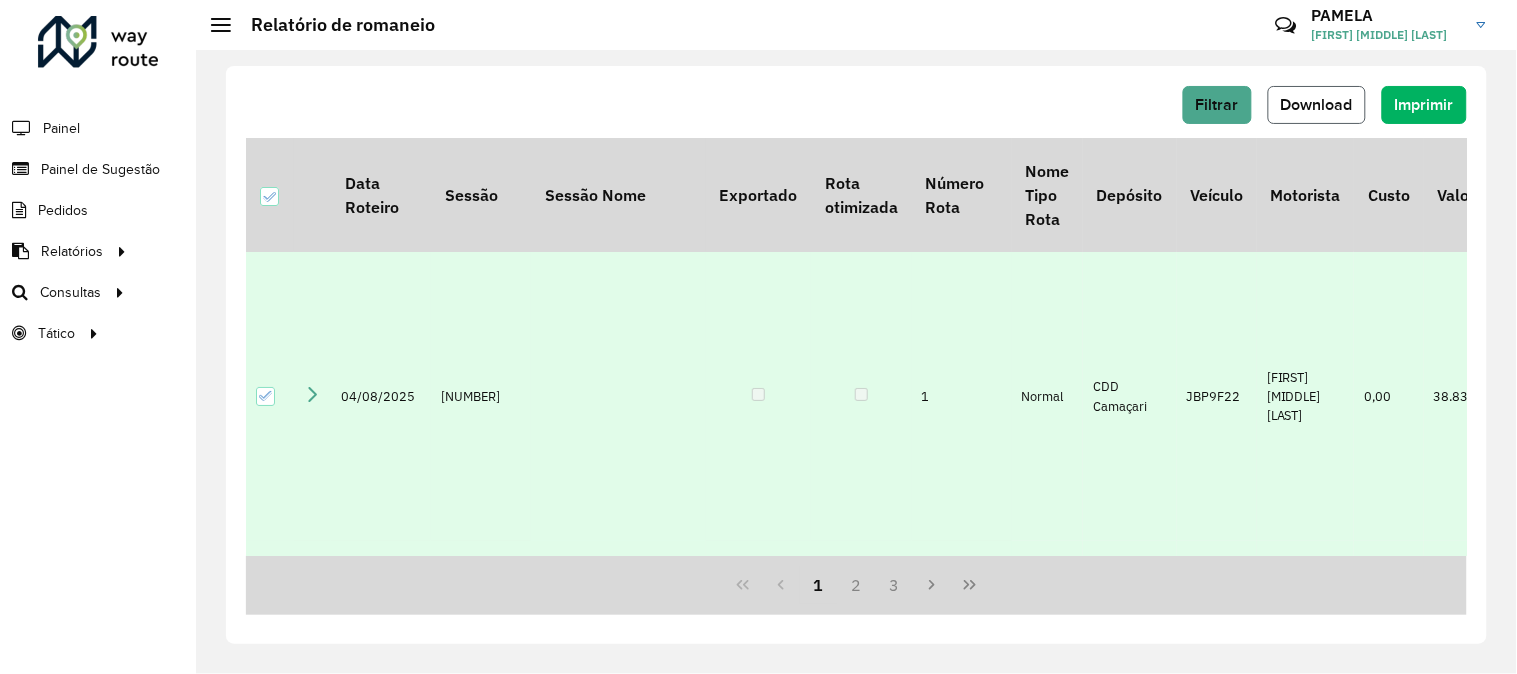 click on "Download" 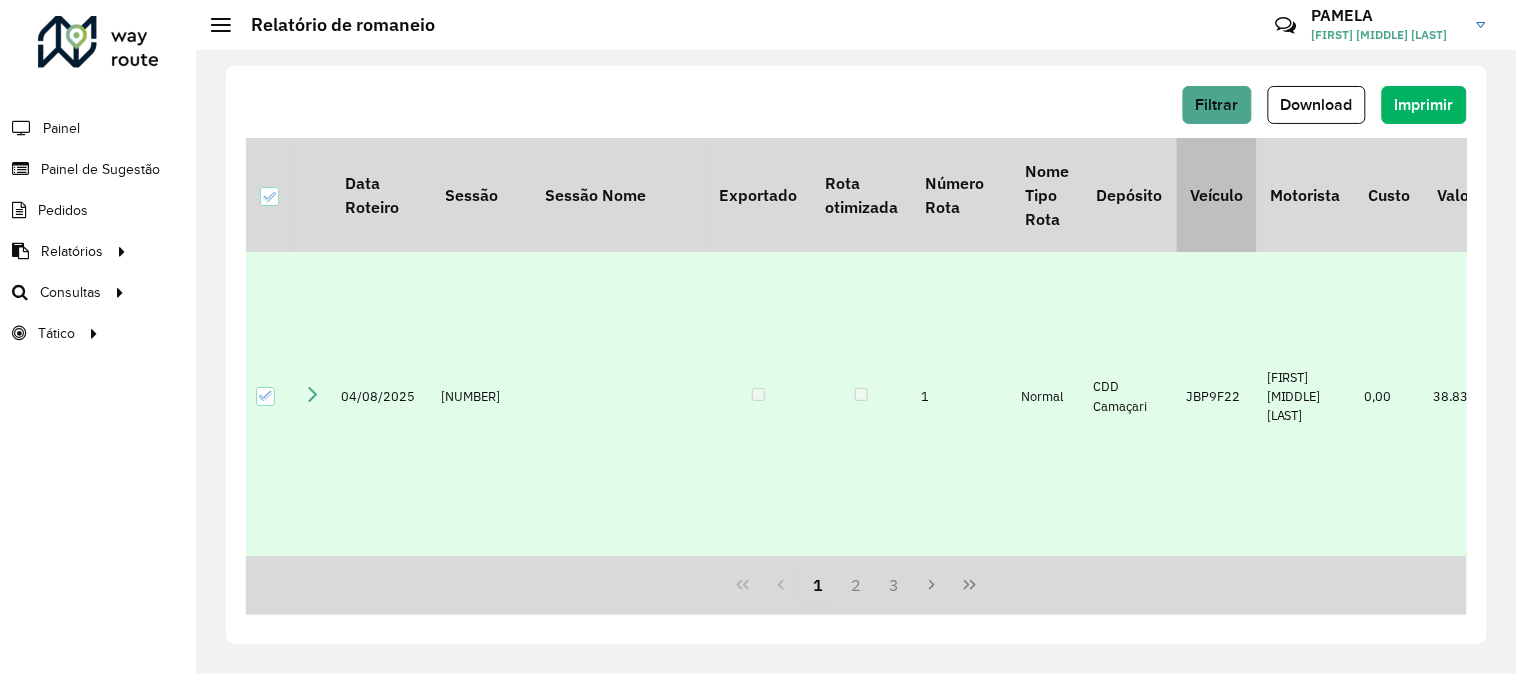 type 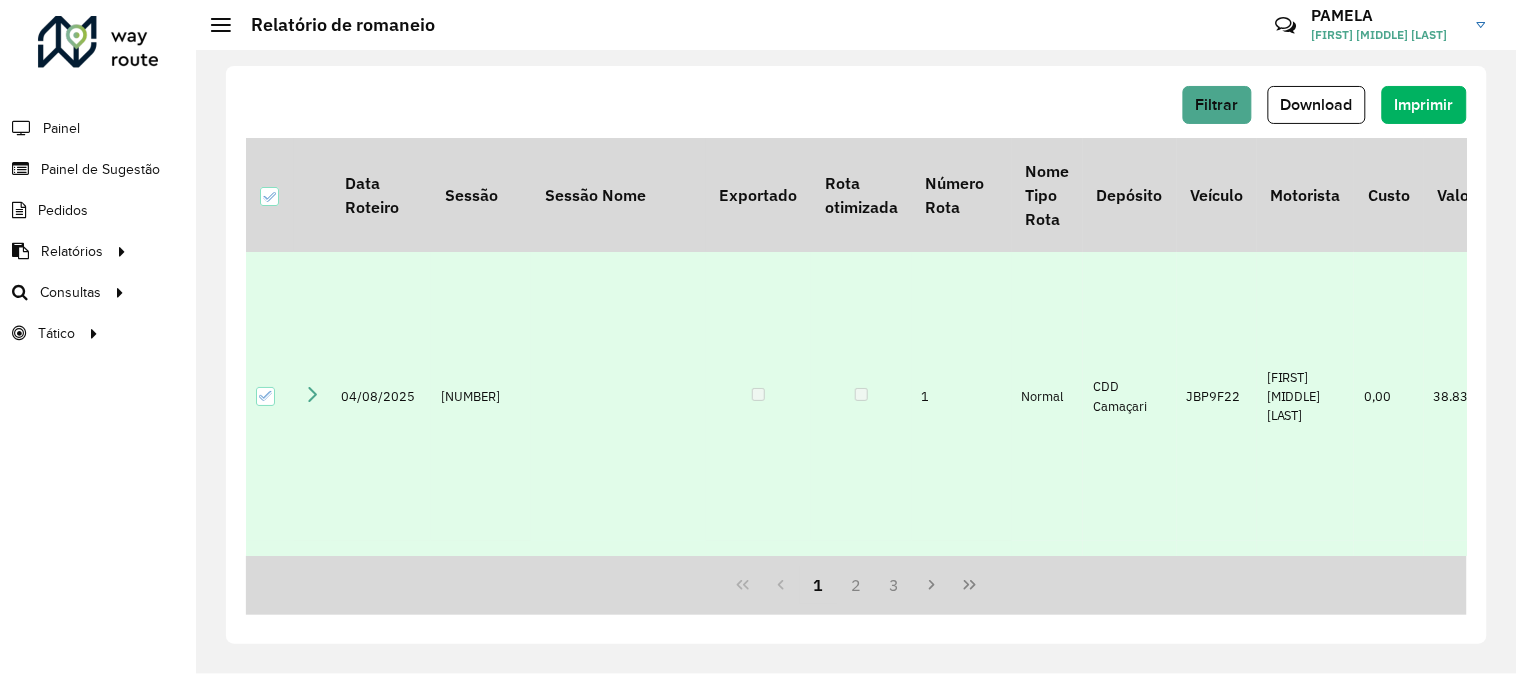 click on "Filtrar   Download   Imprimir" 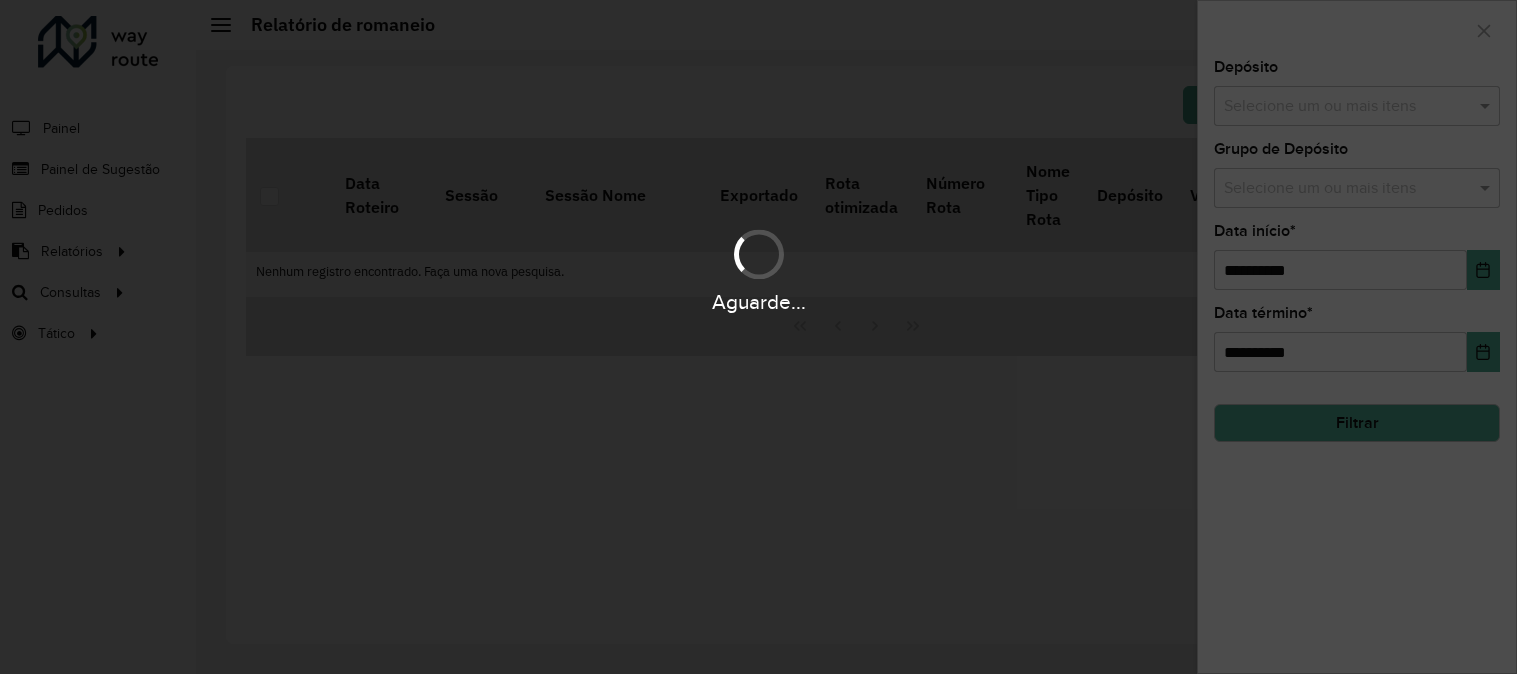 scroll, scrollTop: 0, scrollLeft: 0, axis: both 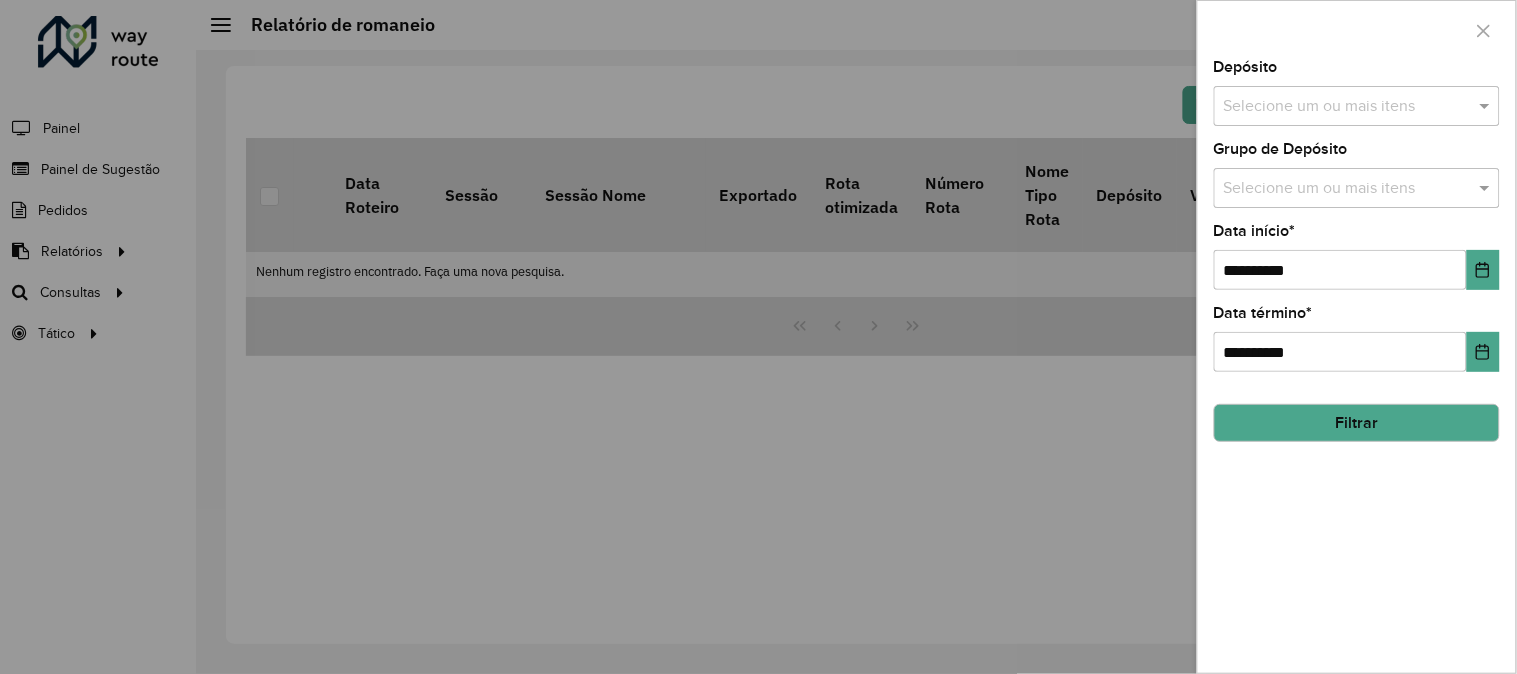 click at bounding box center (1347, 107) 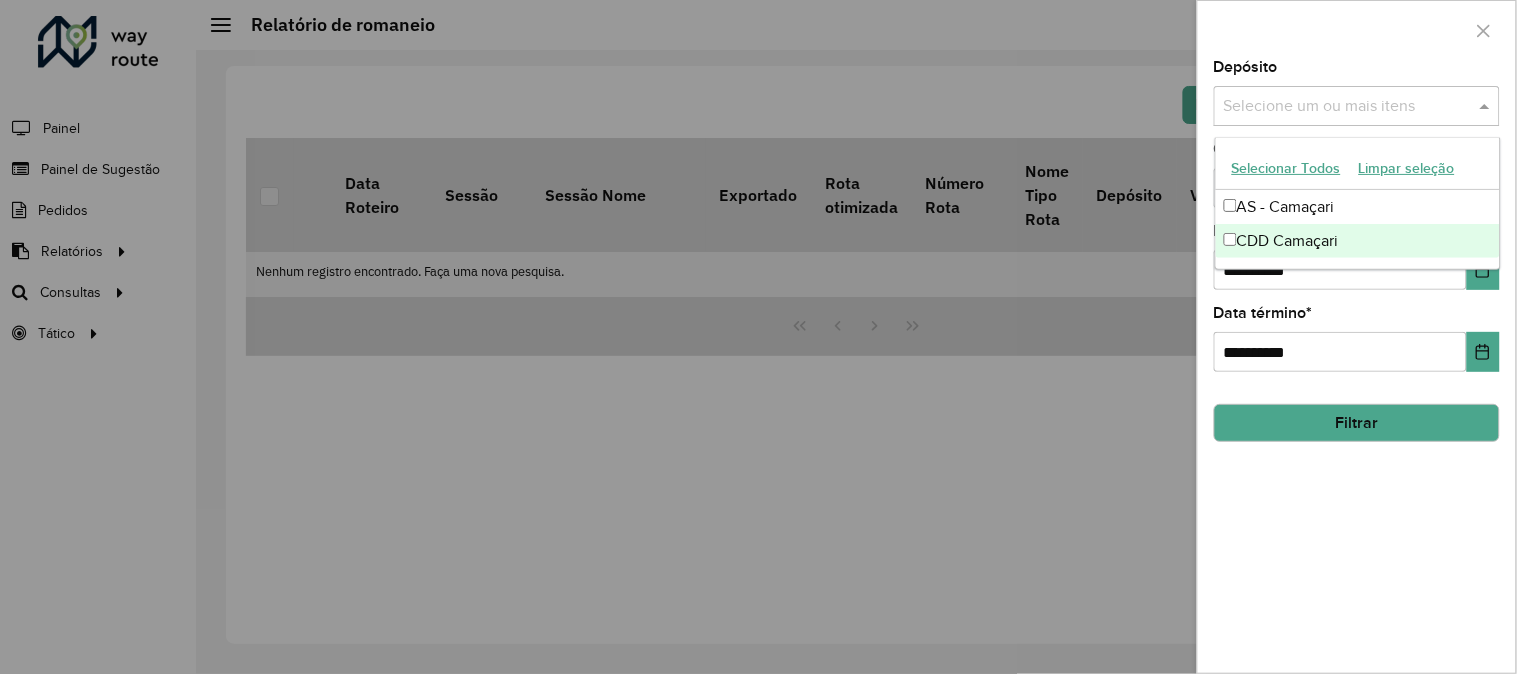 click on "CDD Camaçari" at bounding box center [1358, 241] 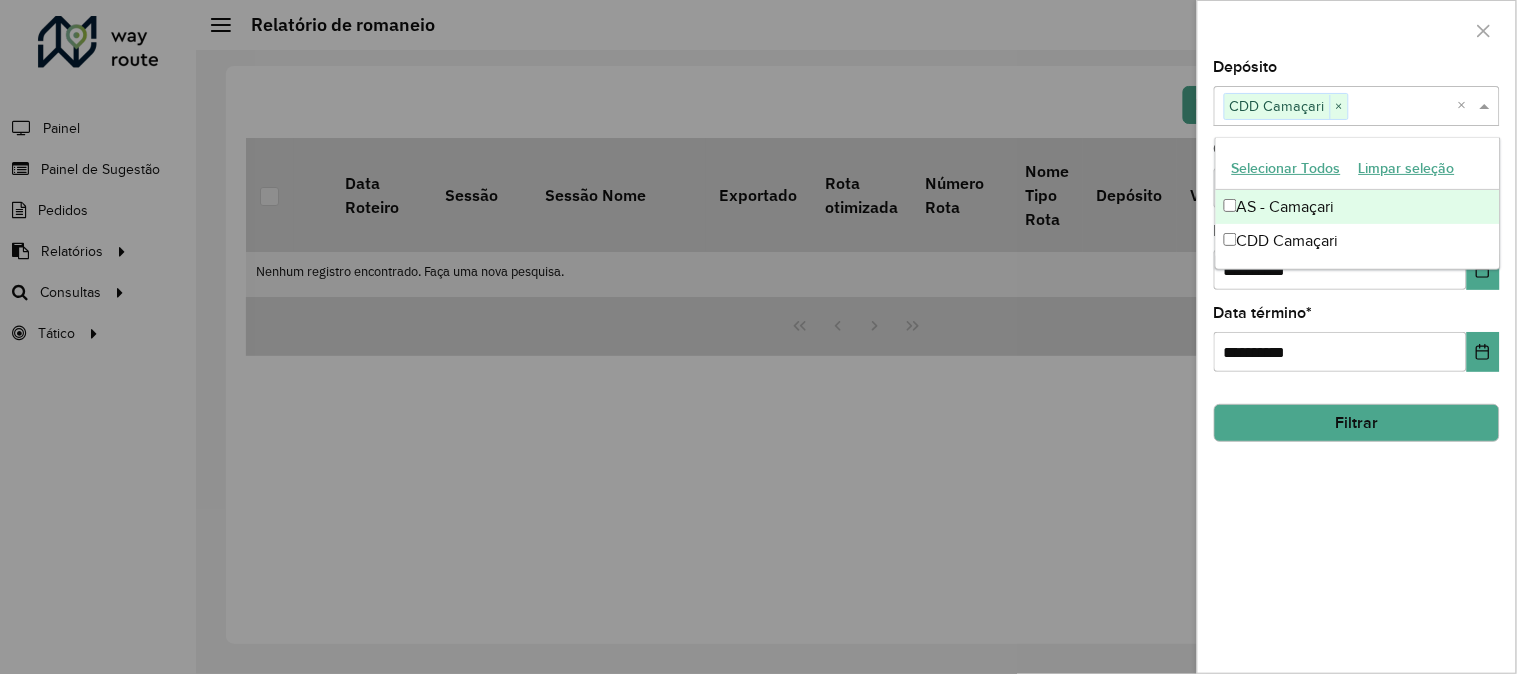 click 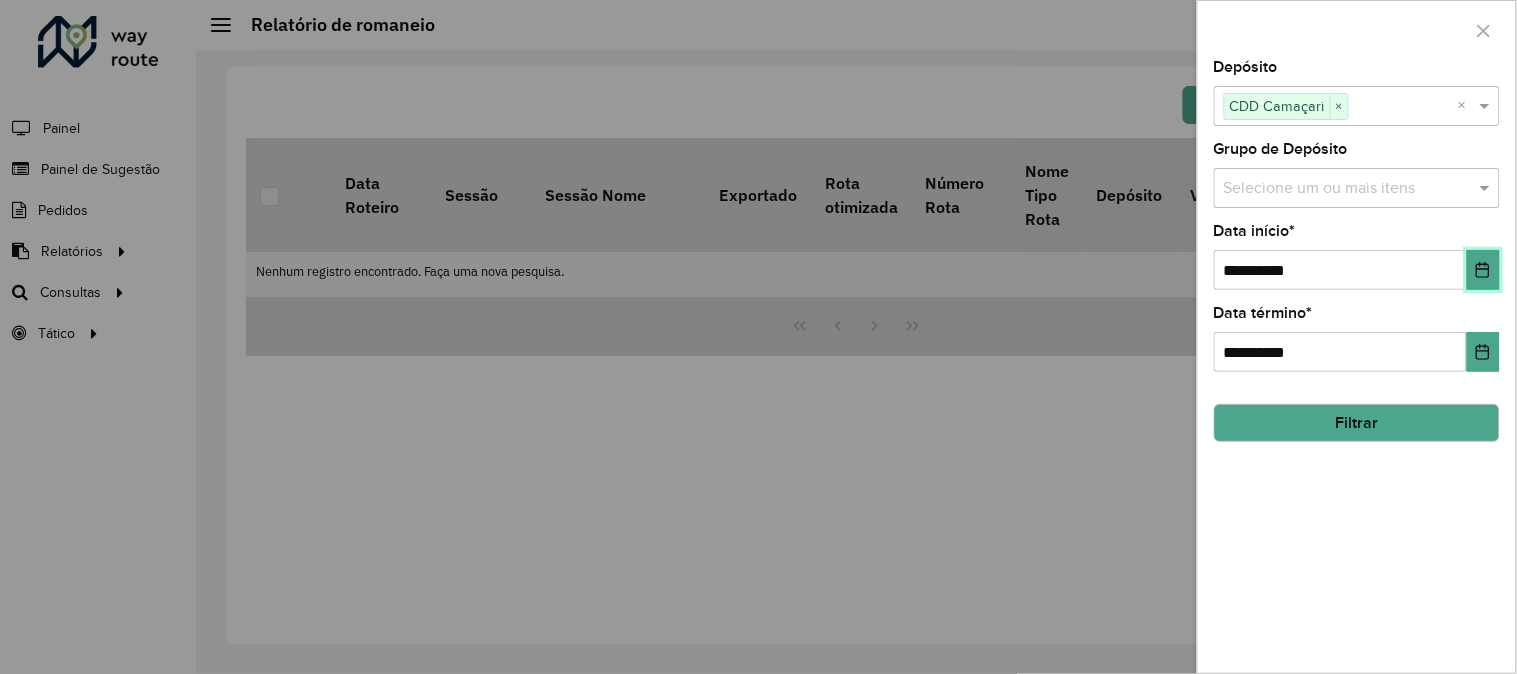 click at bounding box center (1483, 270) 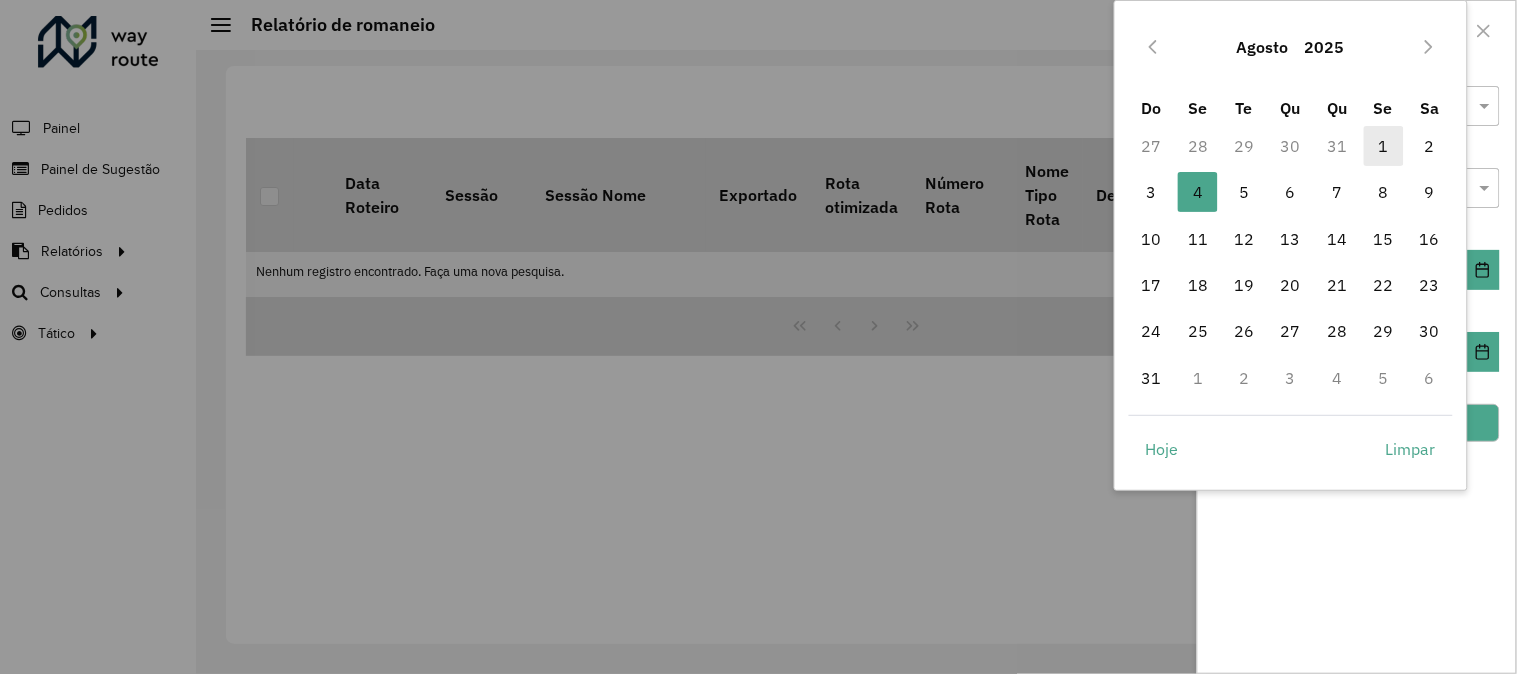 click on "1" at bounding box center [1384, 146] 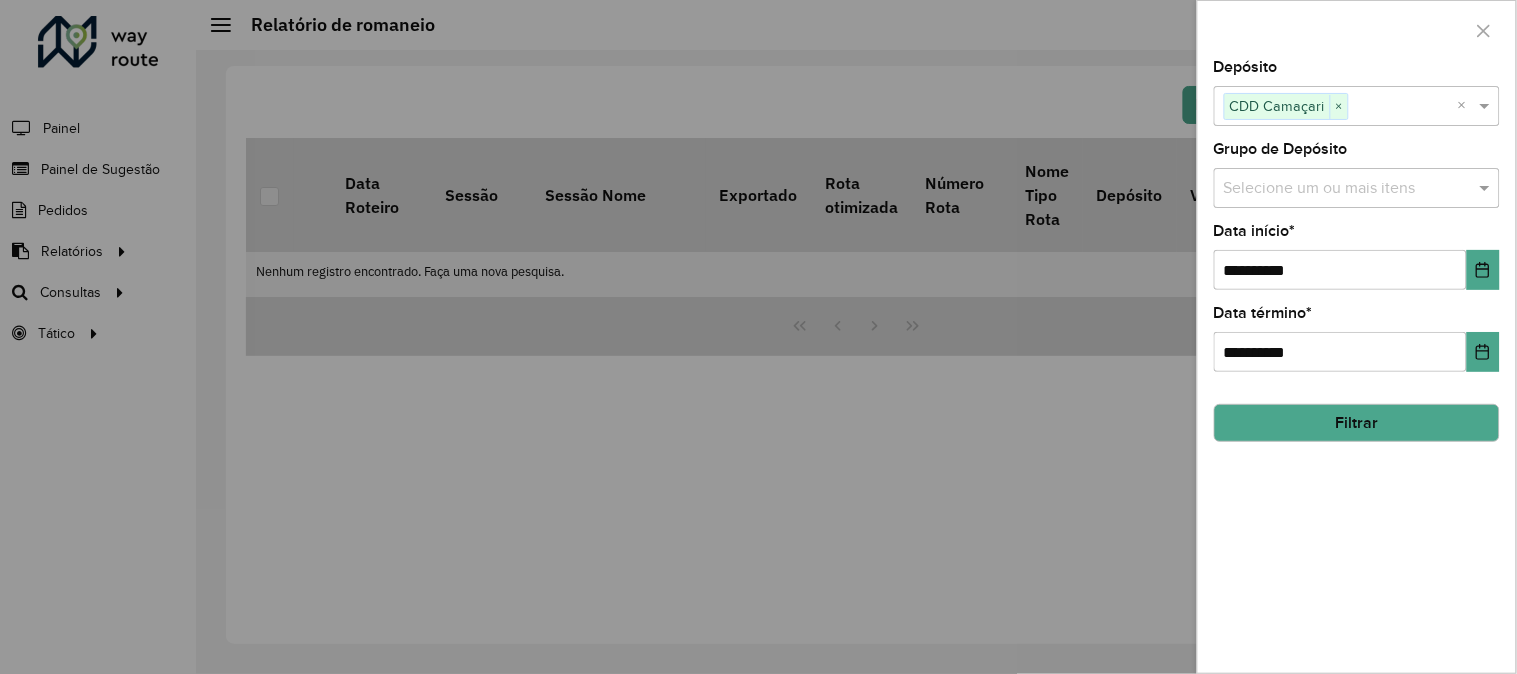 click on "Filtrar" 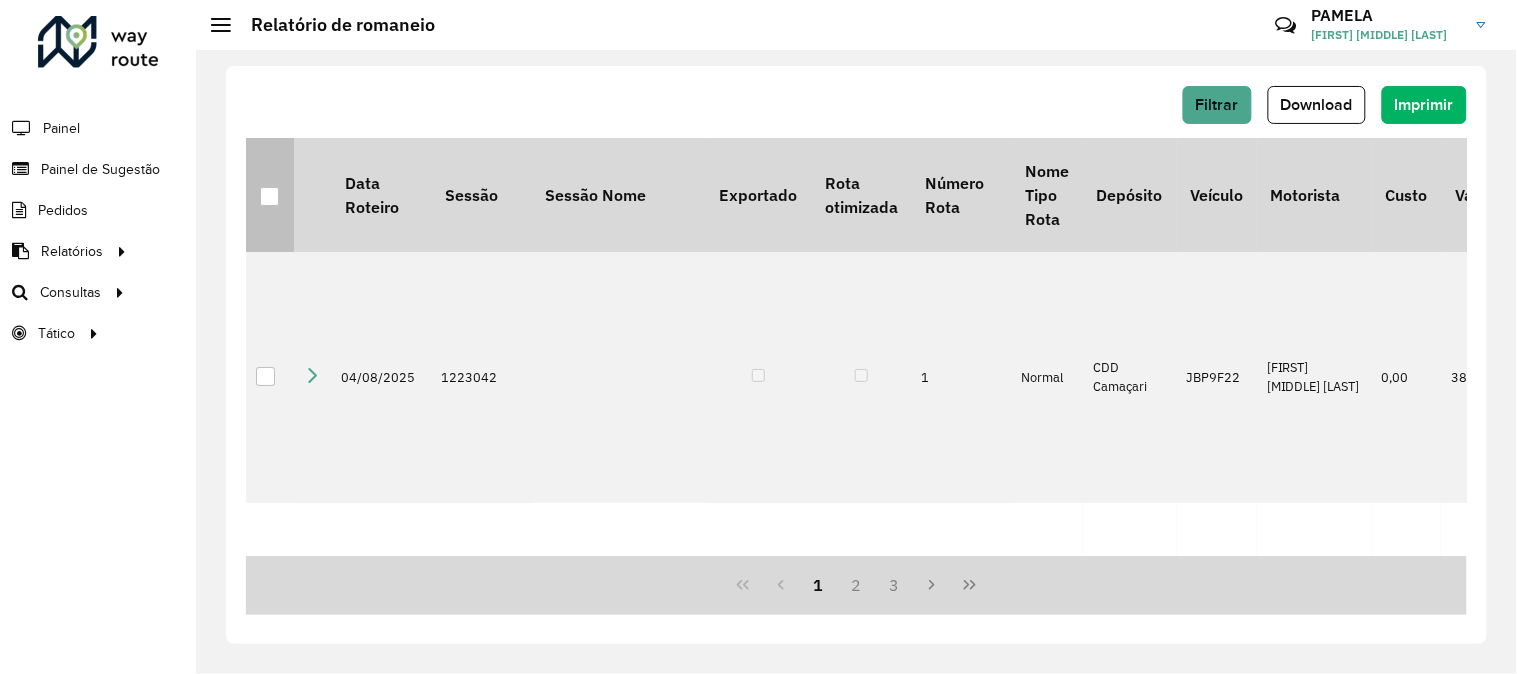 click at bounding box center (269, 196) 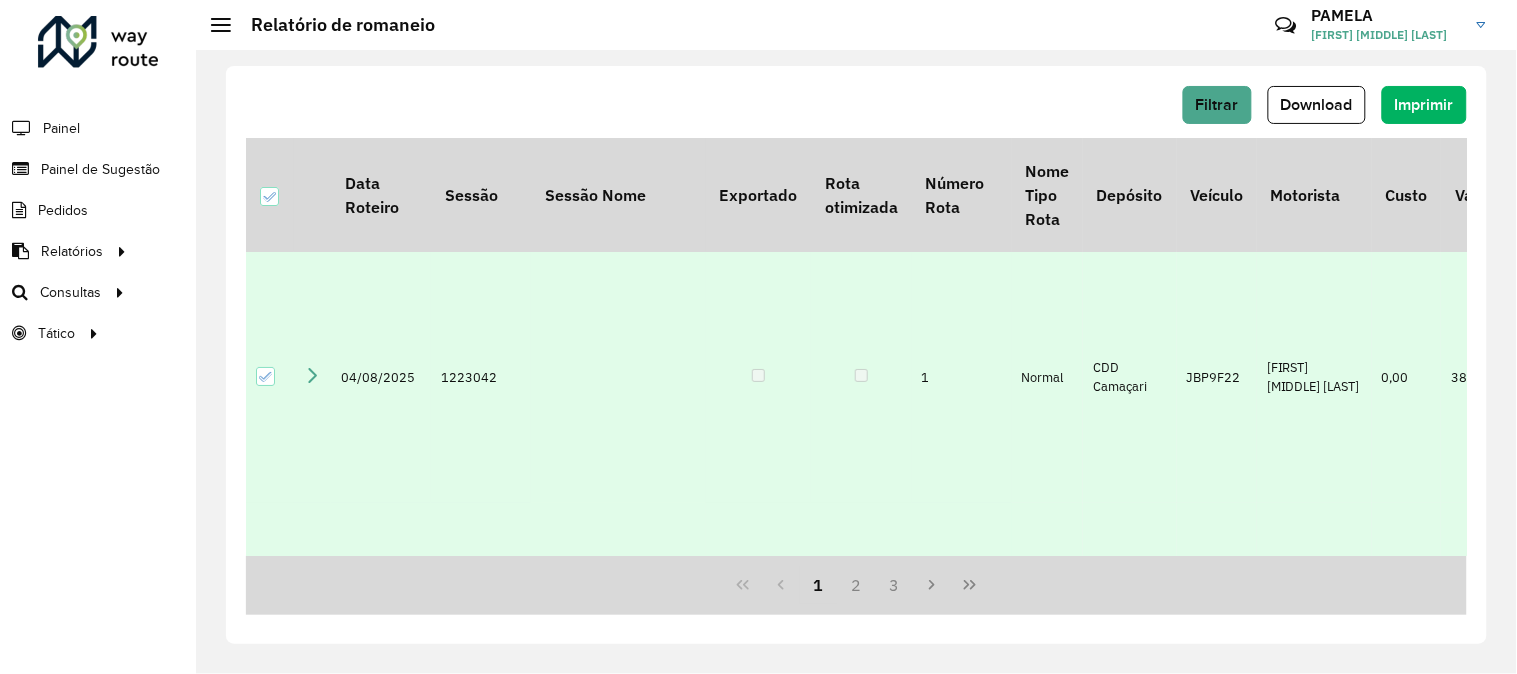 click on "Filtrar   Download   Imprimir   Data Roteiro   Sessão   Sessão Nome   Exportado   Rota otimizada   Número Rota   Nome Tipo Rota  Depósito Veículo Motorista Custo Valor  Custo Fórmula  Ponto de apoio  Distância Ida Ponto Apoio   Distância Volta Ponto Apoio   % ajuste velocidade modificado   % ajuste velocidade original   % Custo   % Capacidade   Capacidade Veículo   Capacidade Utilizada   % Peso   Peso Veículo   Peso Utilizado  Tempo (HH:MM:SS)  Quantidade de Entregas   Distancia (km)  Setores Tipo do veículo Recarga  04/08/2025   1223042      1  Normal CDD Camaçari JBP9F22 [FIRST] [MIDDLE] [LAST] 0,00 38.832,60 31,34 0,00 90,35 336,00 303,57 94,82 8.500,00 8.059,94 09:17:00 25 39,03 135 - [NEIGHBORHOOD], 148 - [NEIGHBORHOOD], 165 - [NEIGHBORHOOD], 147 - [CITY], 132 - [NEIGHBORHOOD], 145 - [NEIGHBORHOOD], 146 - [NEIGHBORHOOD] F. Fixa - 336Cx - 8500Kg Não  04/08/2025   1223042      2  Normal CDD Camaçari RBD0C14 [DRIVER_NAME] 0,00 12.262,22 63,20 0,00 26,50 336,00 89,04 24,14" 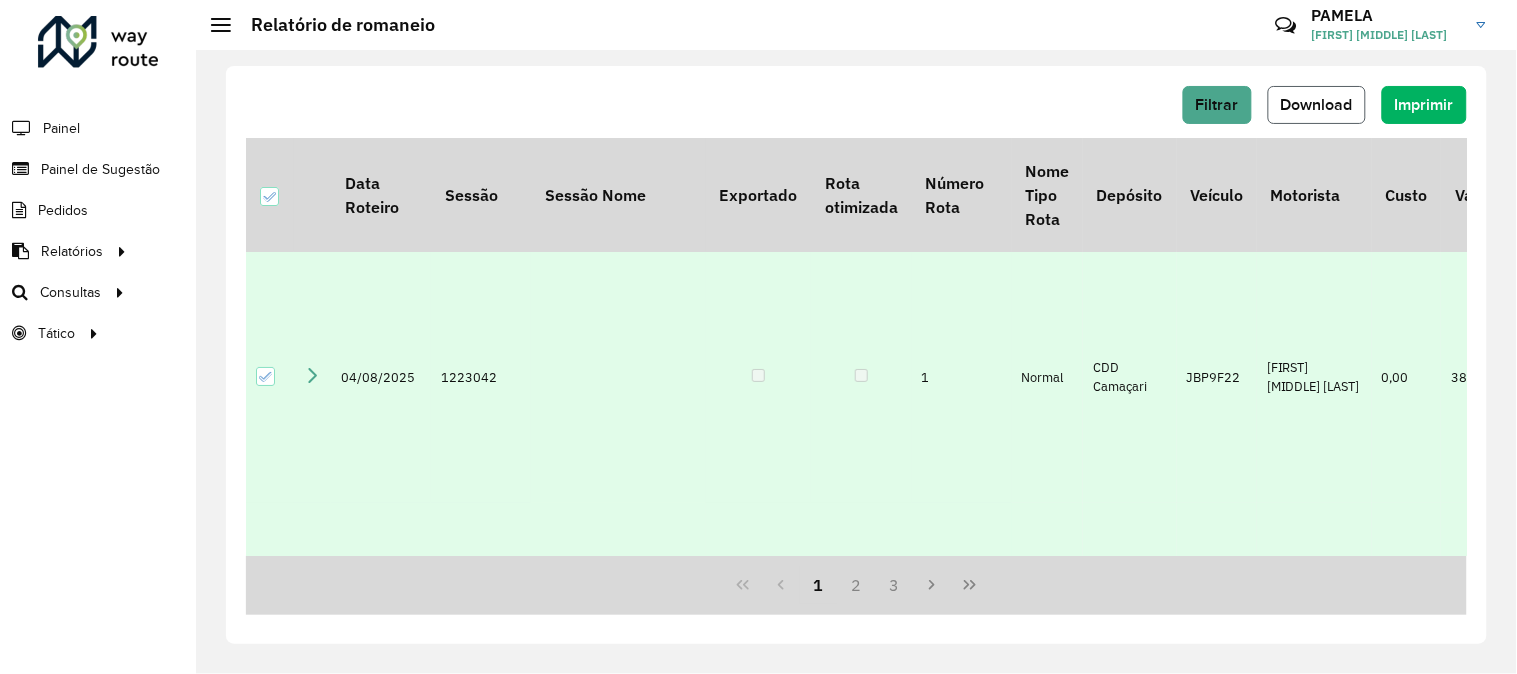 click on "Download" 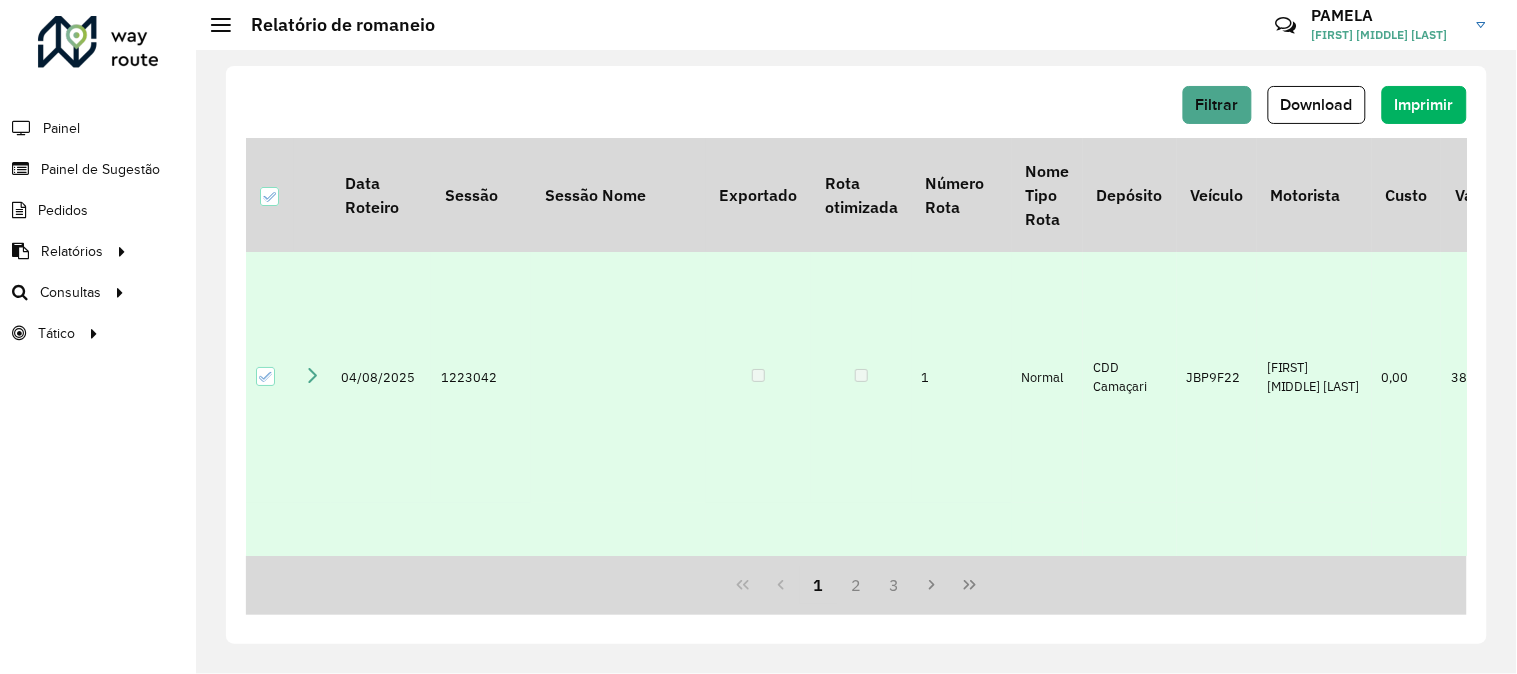 click on "Filtrar   Download   Imprimir   Data Roteiro   Sessão   Sessão Nome   Exportado   Rota otimizada   Número Rota   Nome Tipo Rota  Depósito Veículo Motorista Custo Valor  Custo Fórmula  Ponto de apoio  Distância Ida Ponto Apoio   Distância Volta Ponto Apoio   % ajuste velocidade modificado   % ajuste velocidade original   % Custo   % Capacidade   Capacidade Veículo   Capacidade Utilizada   % Peso   Peso Veículo   Peso Utilizado  Tempo (HH:MM:SS)  Quantidade de Entregas   Distancia (km)  Setores Tipo do veículo Recarga  04/08/2025   1223042      1  Normal CDD Camaçari JBP9F22 [FIRST] [MIDDLE] [LAST] 0,00 38.832,60 31,34 0,00 90,35 336,00 303,57 94,82 8.500,00 8.059,94 09:17:00 25 39,03 135 - [NEIGHBORHOOD], 148 - [NEIGHBORHOOD], 165 - [NEIGHBORHOOD], 147 - [CITY], 132 - [NEIGHBORHOOD], 145 - [NEIGHBORHOOD], 146 - [NEIGHBORHOOD] F. Fixa - 336Cx - 8500Kg Não  04/08/2025   1223042      2  Normal CDD Camaçari RBD0C14 [DRIVER_NAME] 0,00 12.262,22 63,20 0,00 26,50 336,00 89,04 24,14" 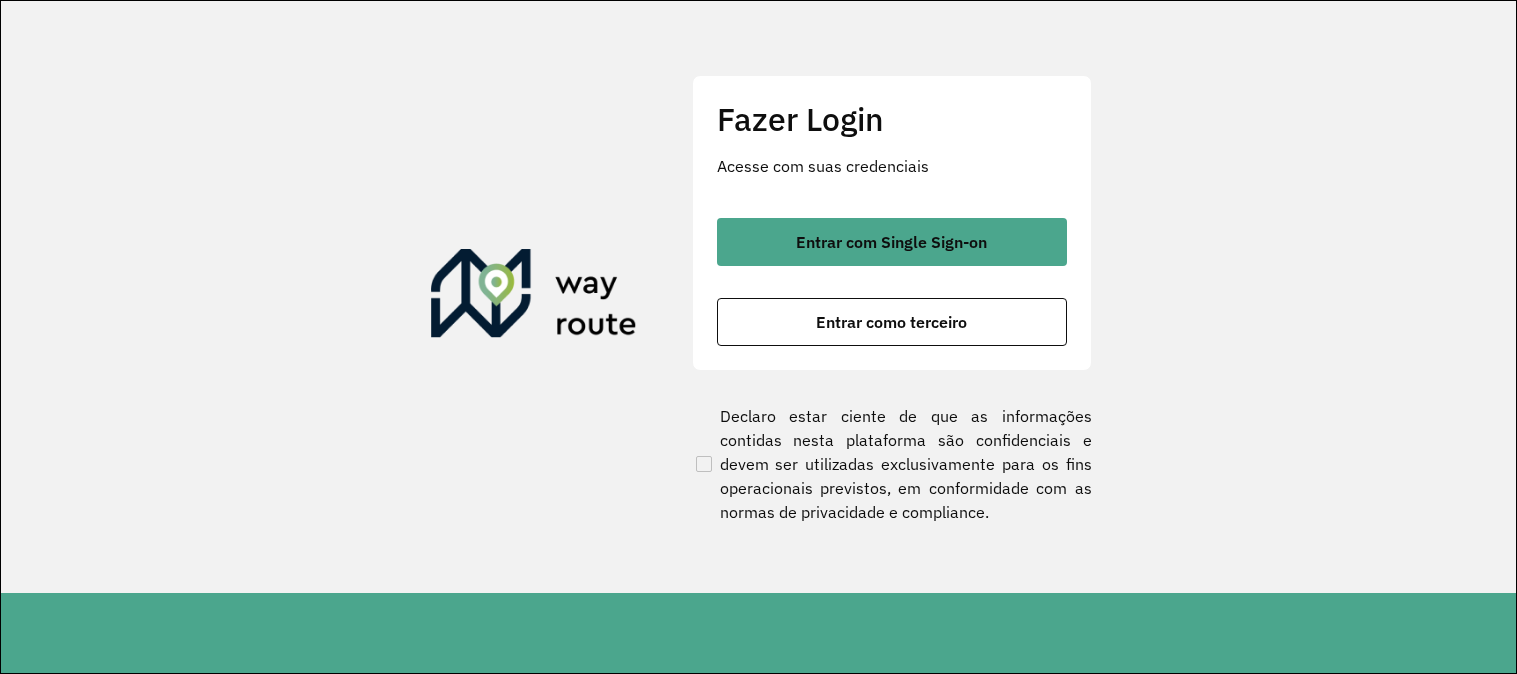 scroll, scrollTop: 0, scrollLeft: 0, axis: both 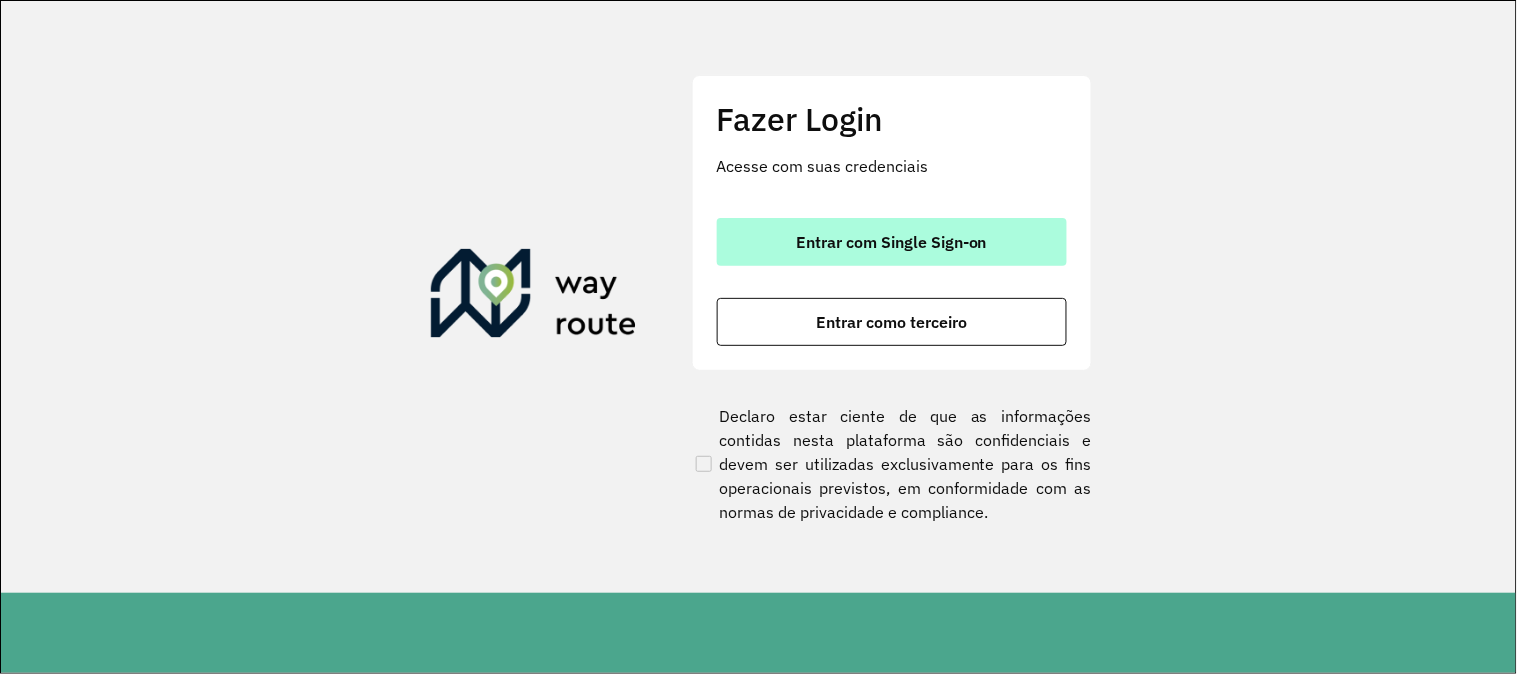 click on "Entrar com Single Sign-on" at bounding box center (891, 242) 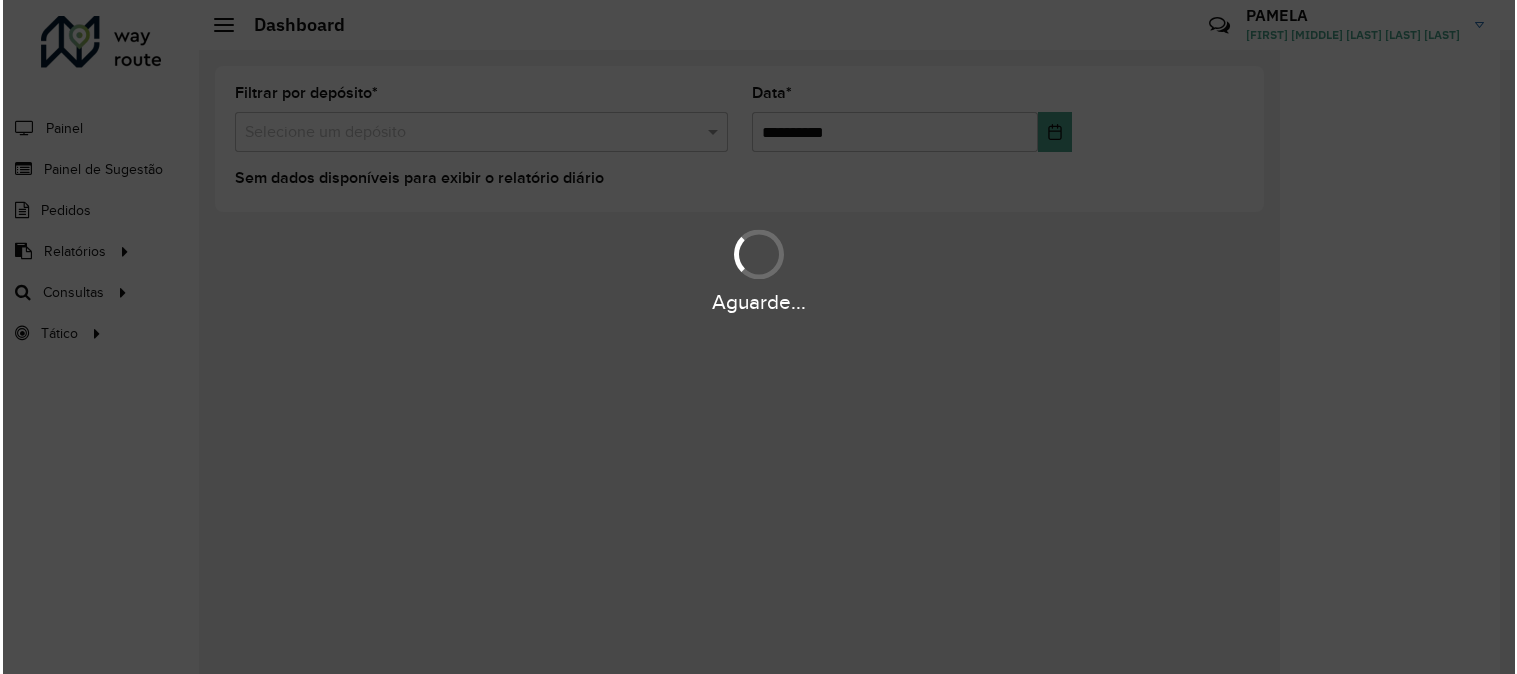 scroll, scrollTop: 0, scrollLeft: 0, axis: both 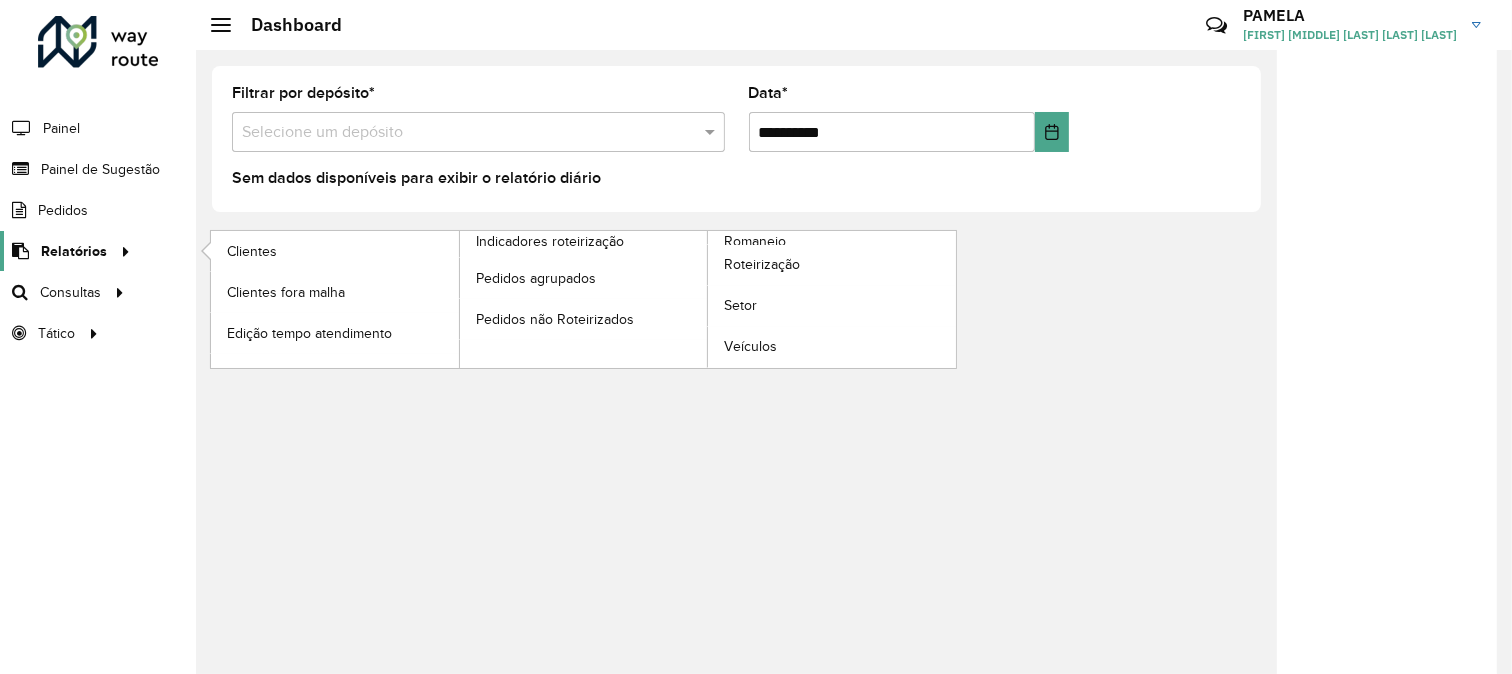 click 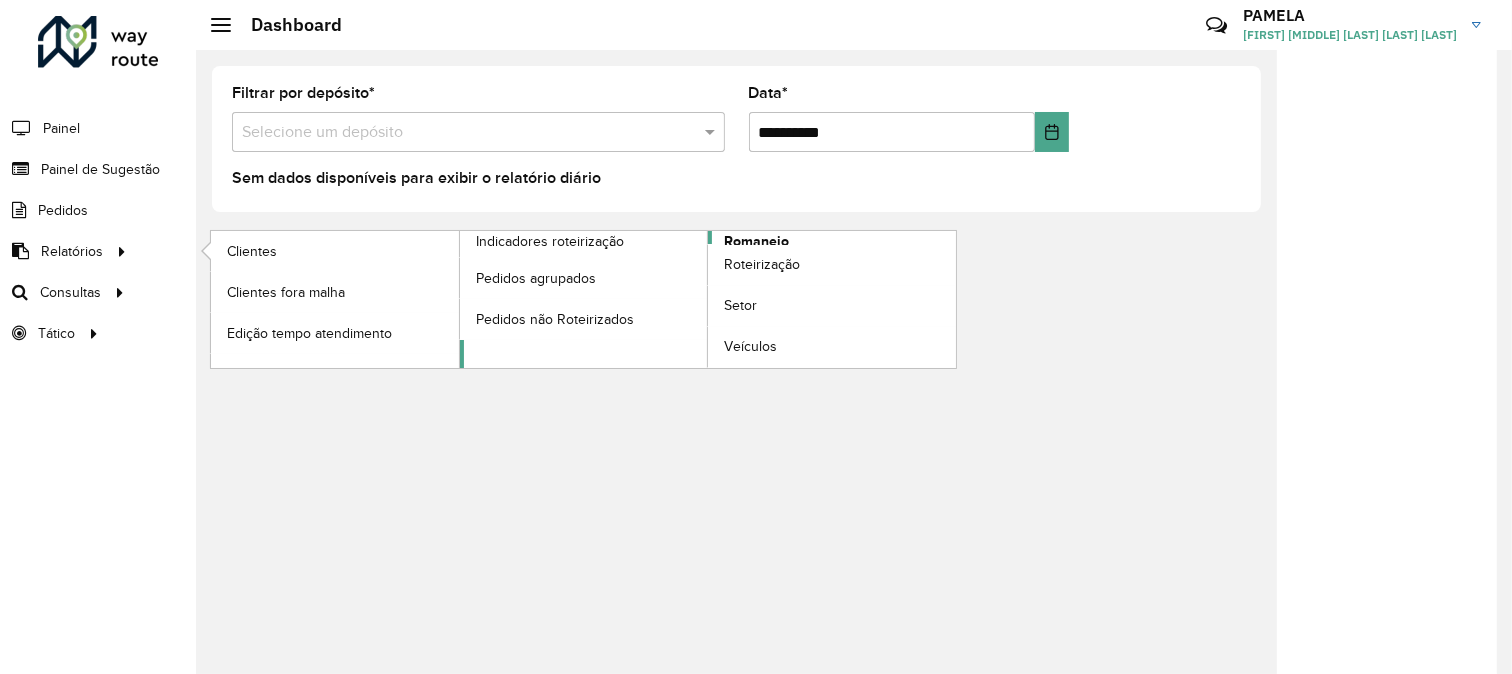 click on "Romaneio" 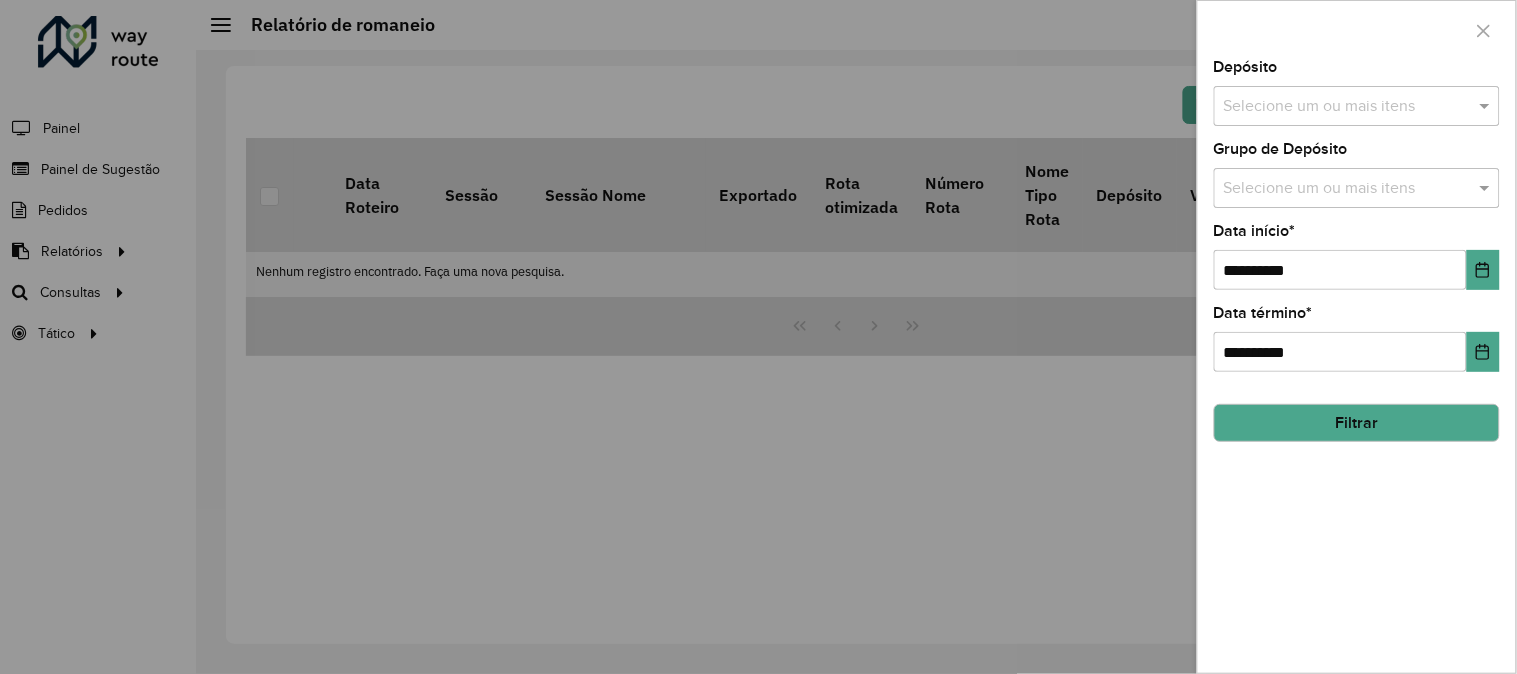 click at bounding box center (1347, 107) 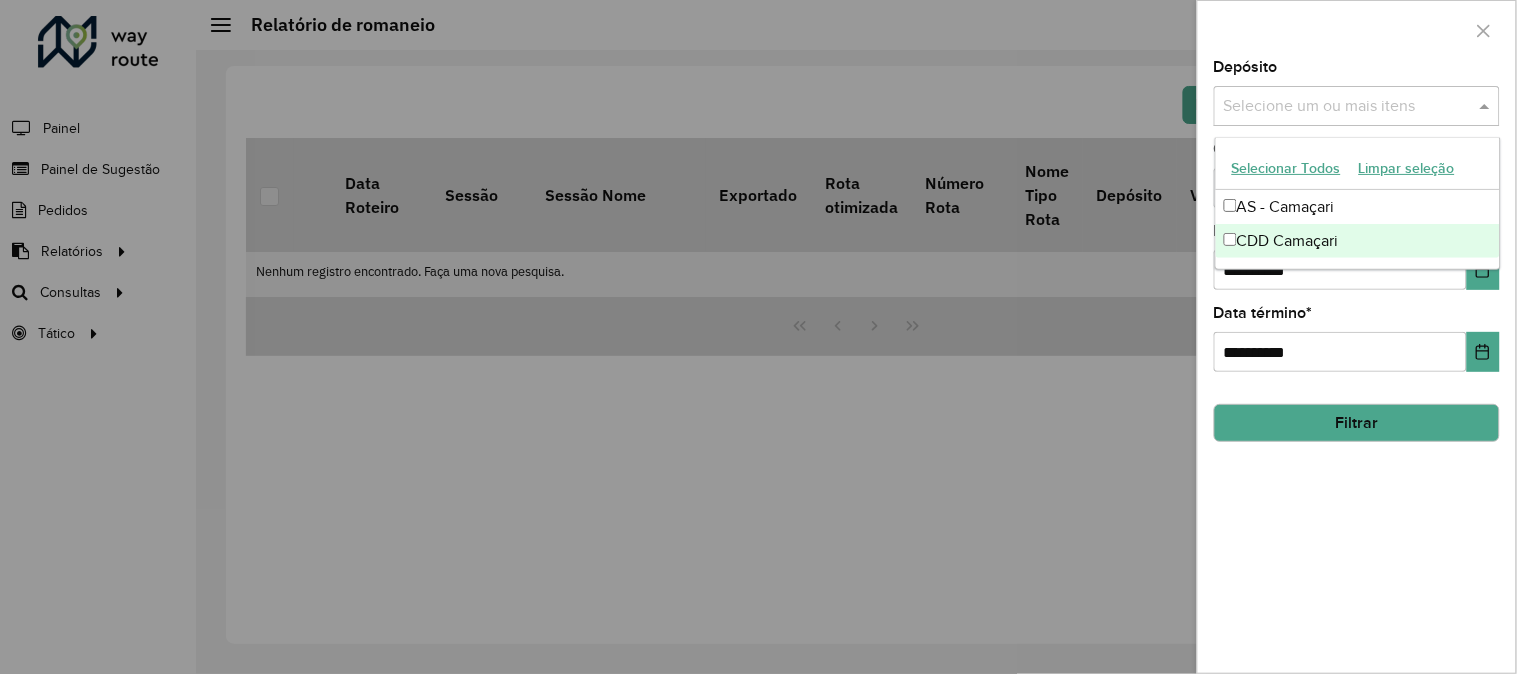 click on "CDD Camaçari" at bounding box center [1358, 241] 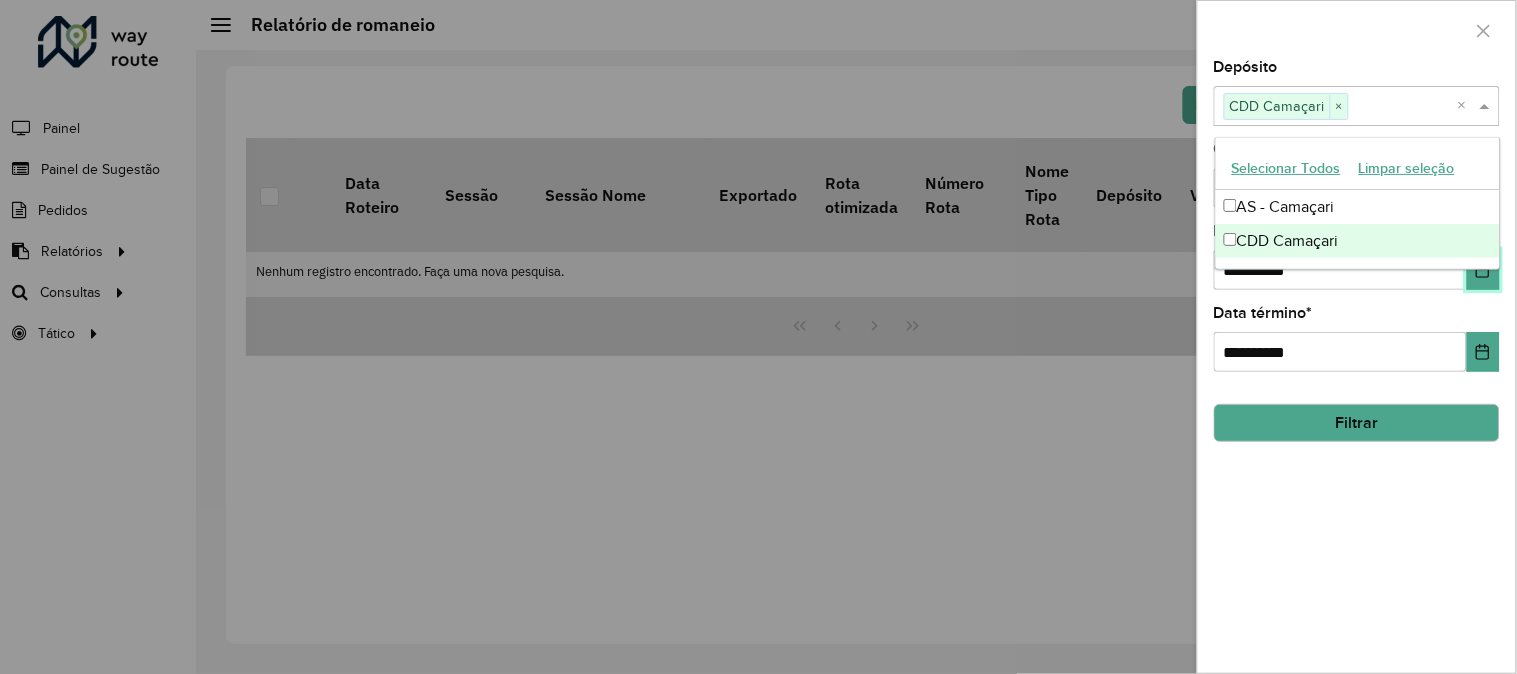 click at bounding box center [1483, 270] 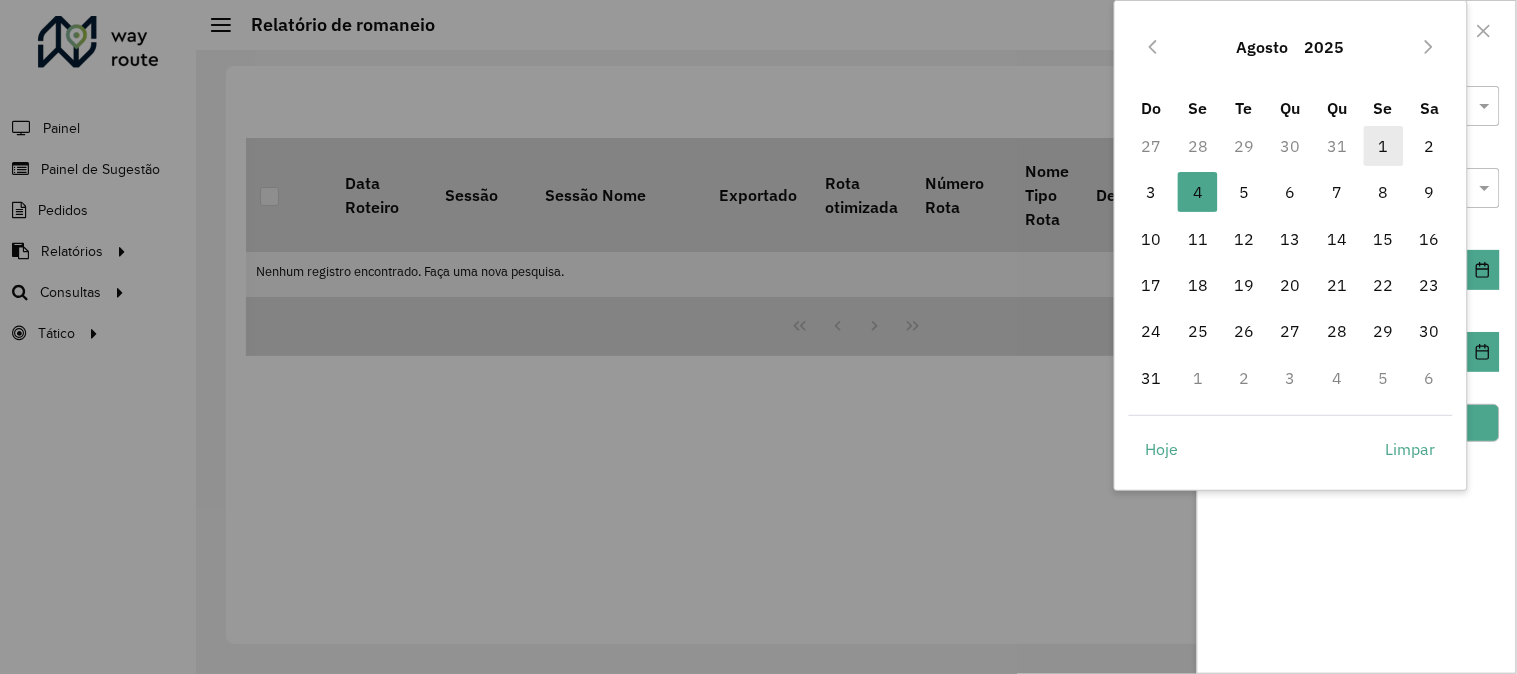 click on "1" at bounding box center [1384, 146] 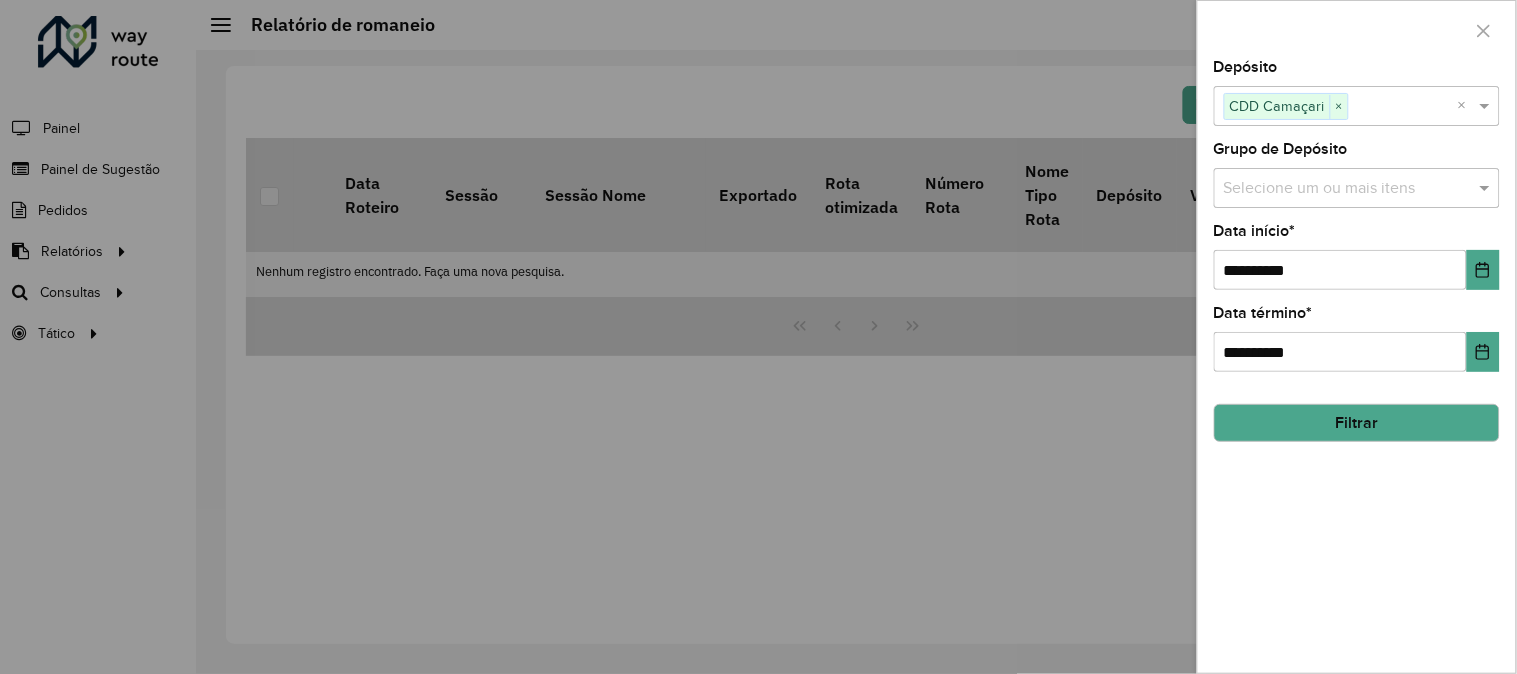 click on "Filtrar" 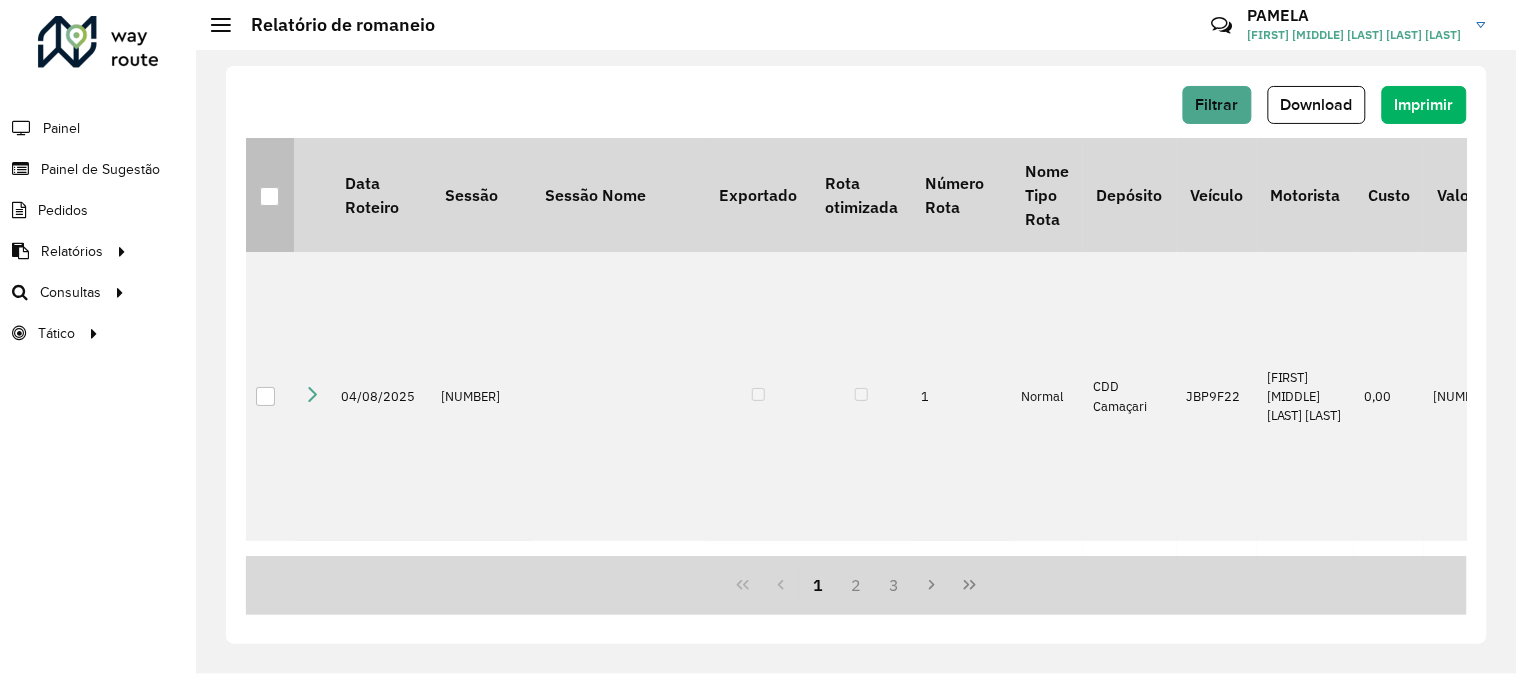 click at bounding box center (269, 196) 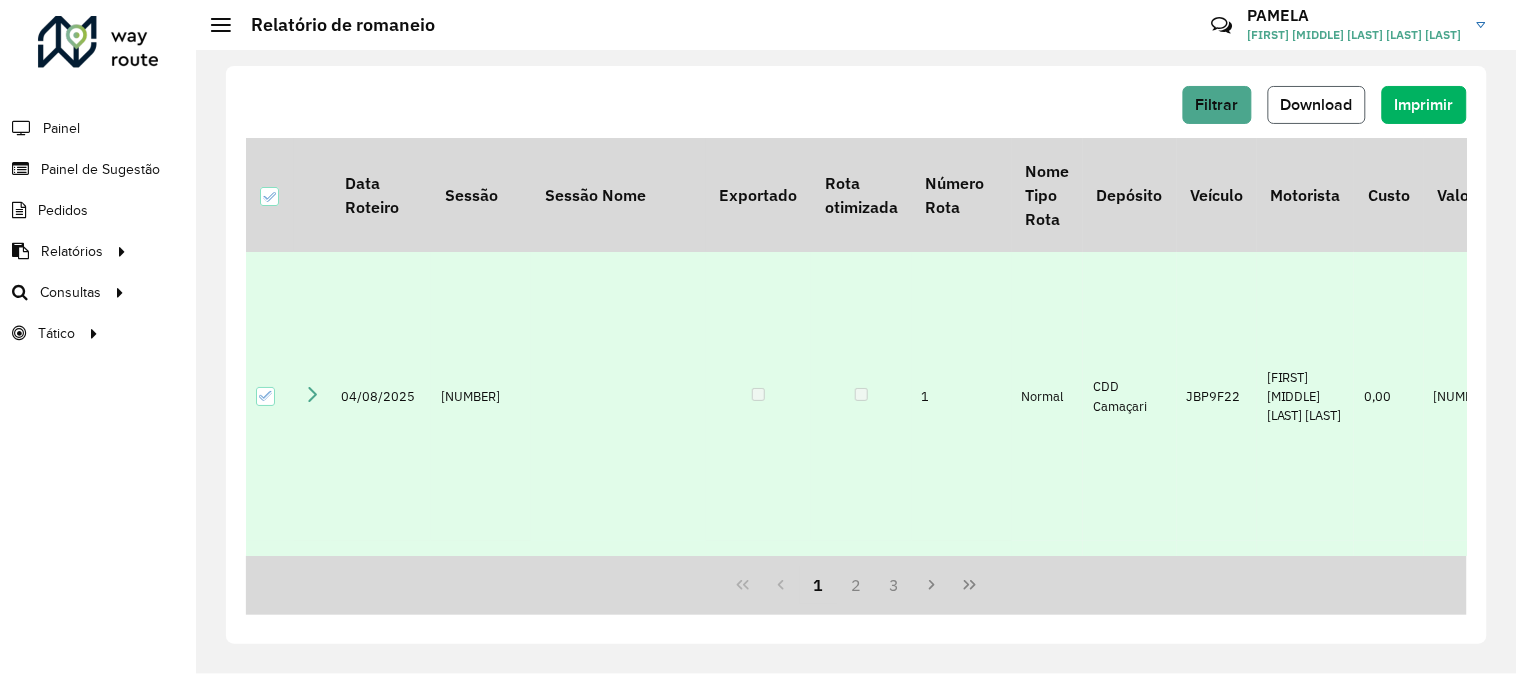 click on "Download" 